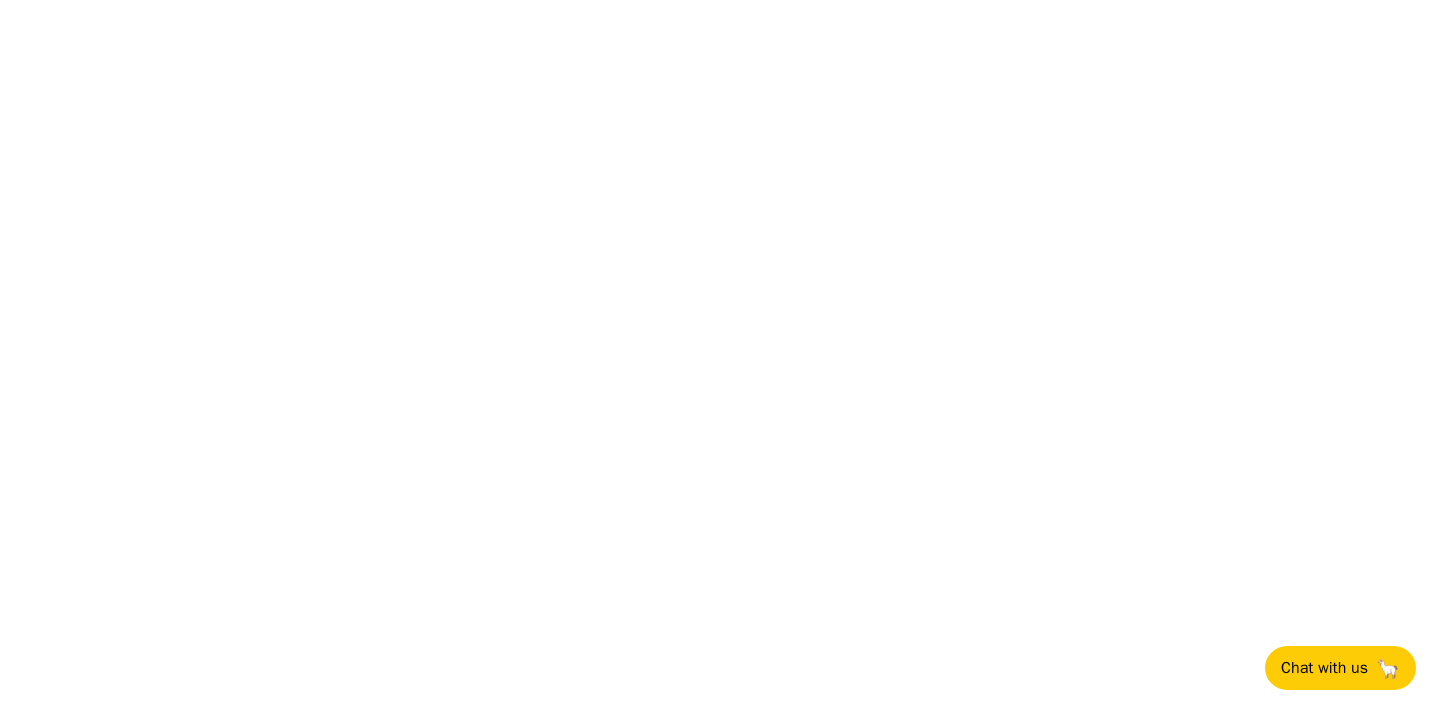 scroll, scrollTop: 0, scrollLeft: 0, axis: both 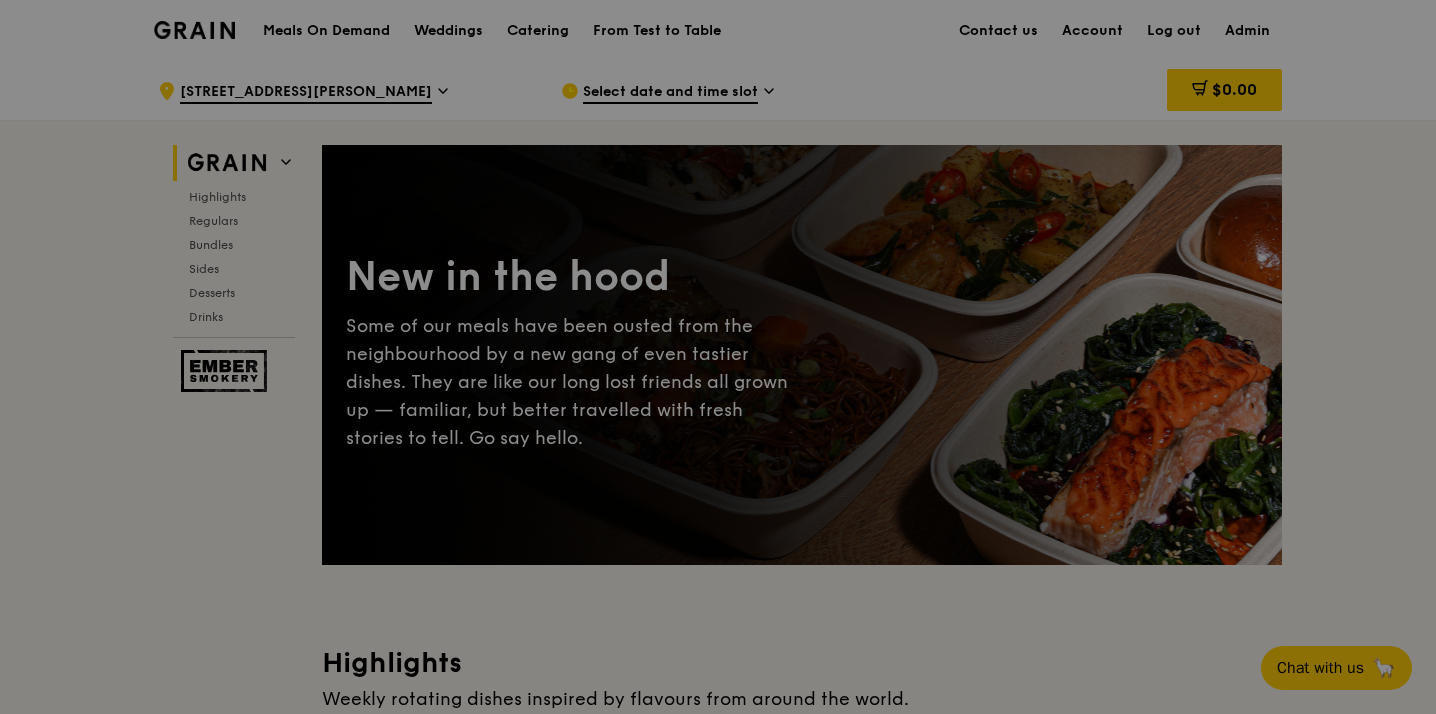 click at bounding box center (718, 357) 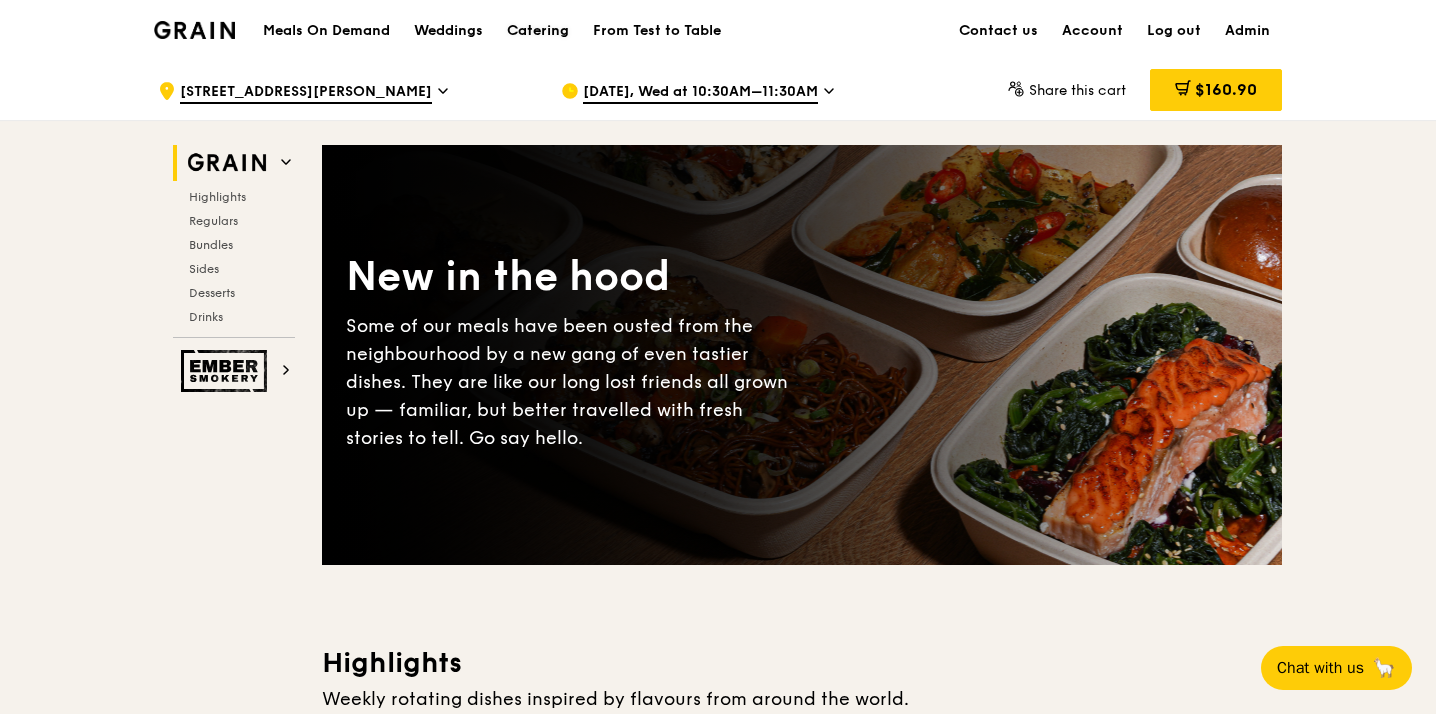 click on "Catering" at bounding box center [538, 31] 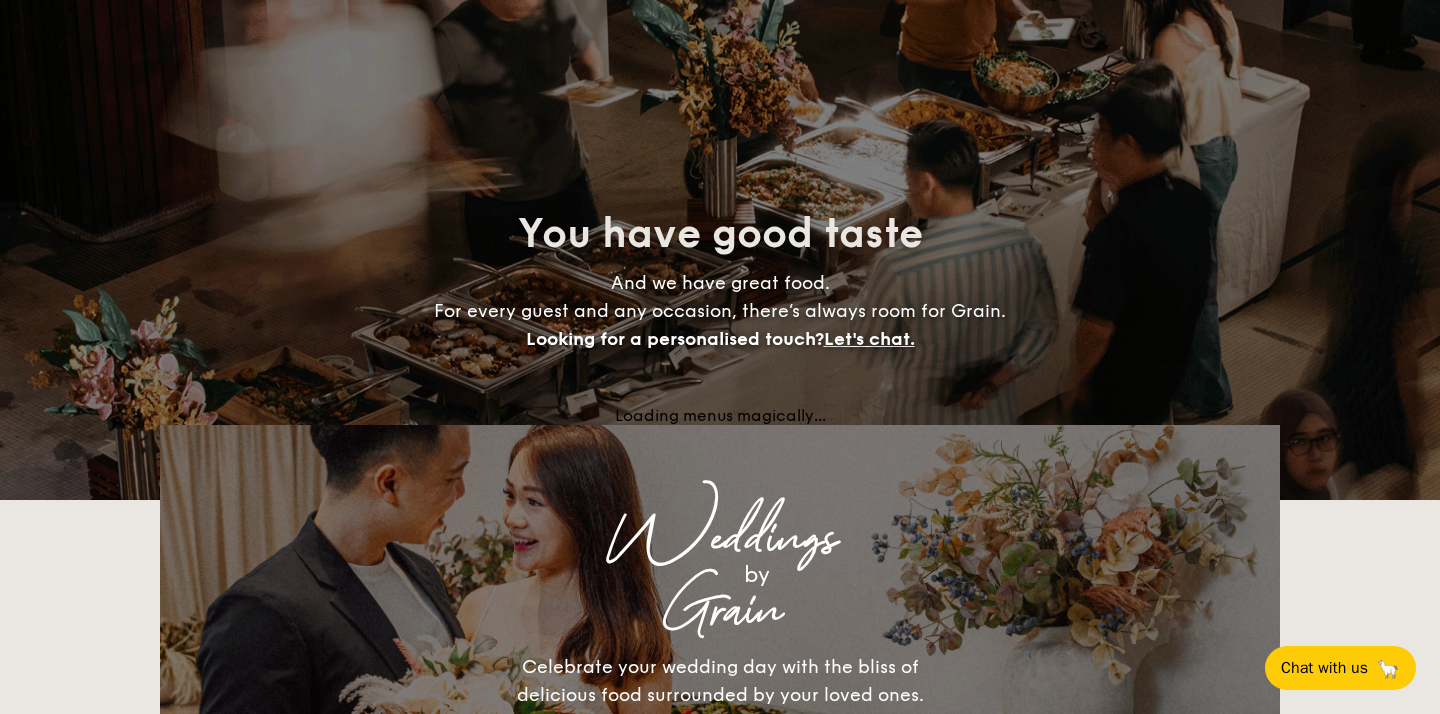 scroll, scrollTop: 0, scrollLeft: 0, axis: both 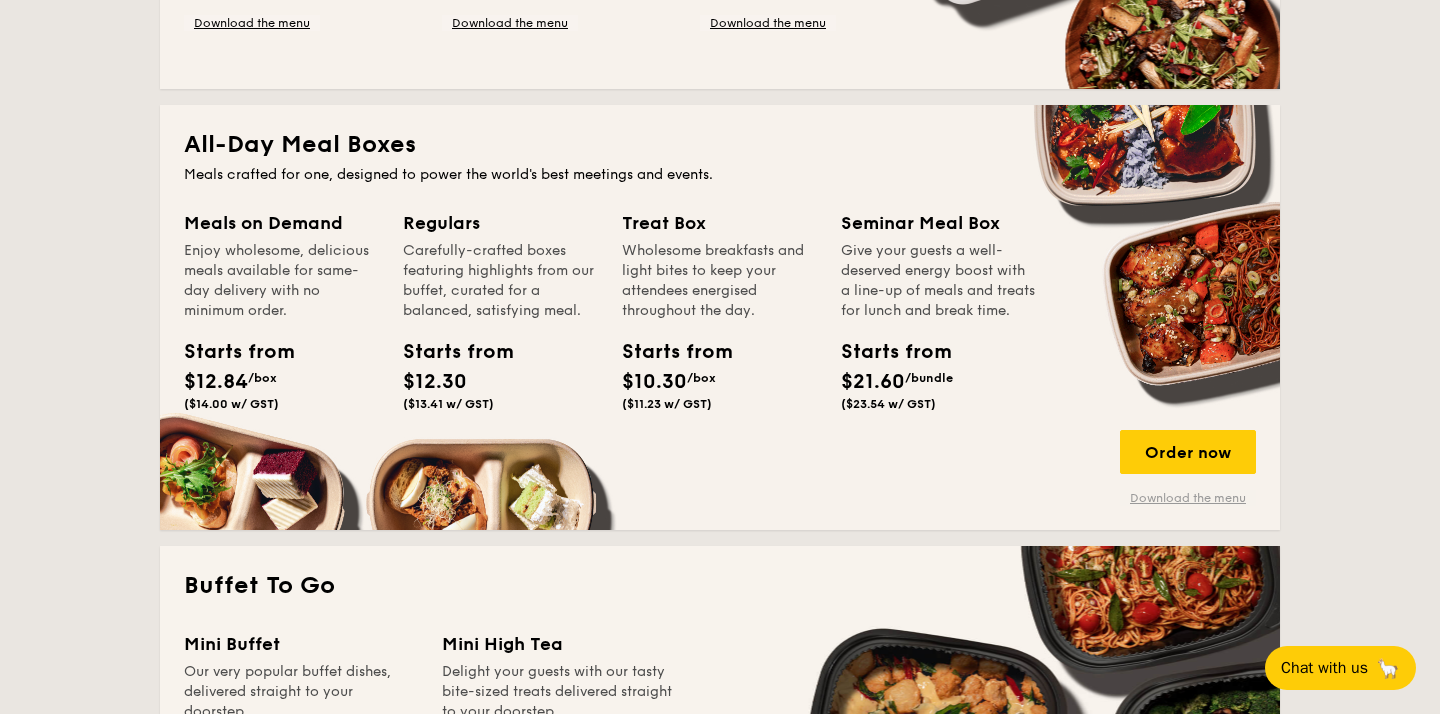 click on "Download the menu" at bounding box center [1188, 498] 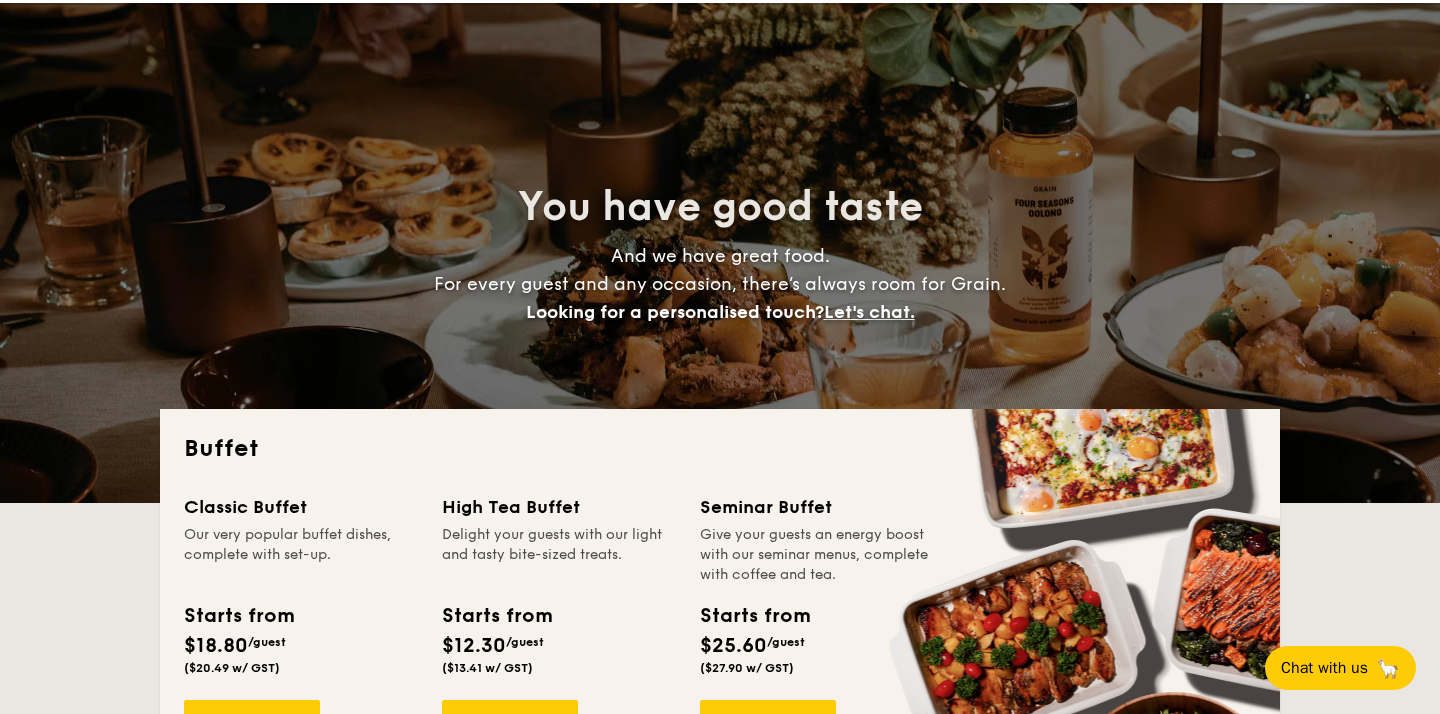 scroll, scrollTop: 0, scrollLeft: 0, axis: both 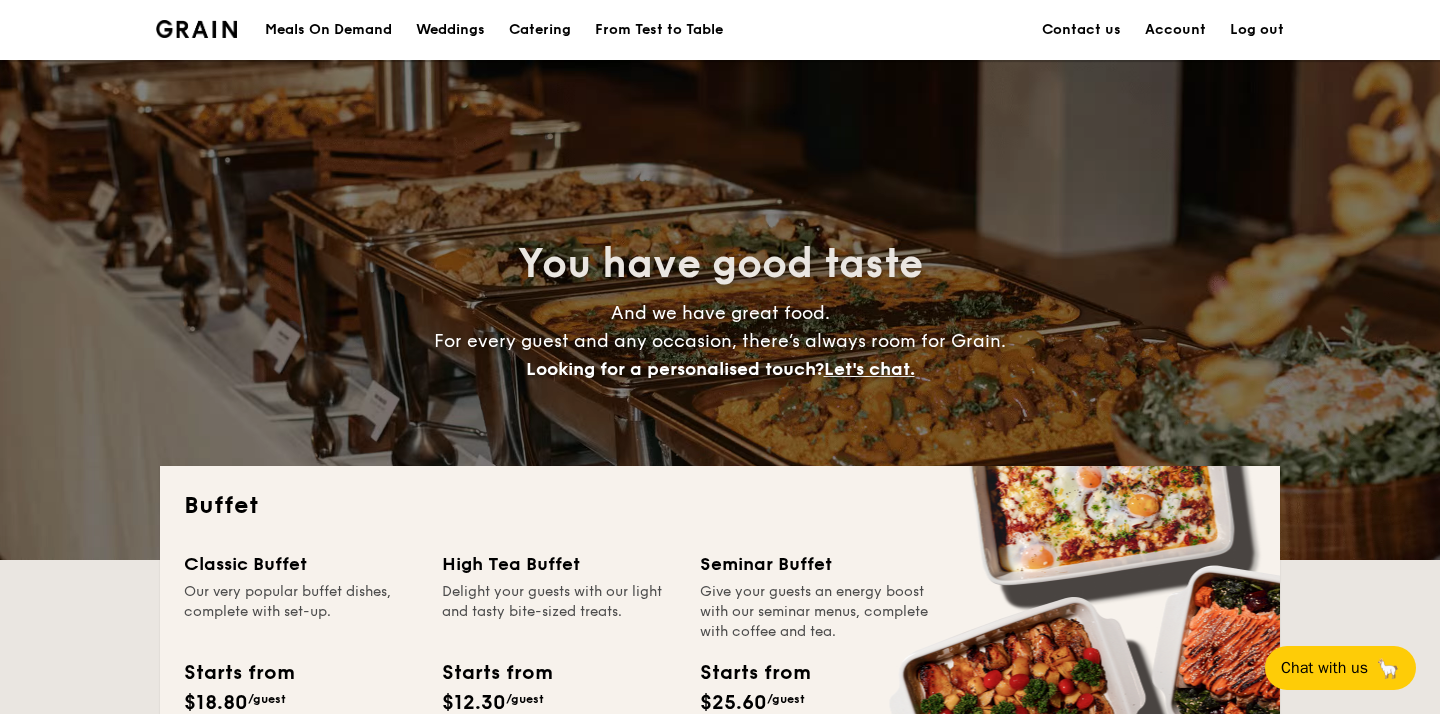 click on "Meals On Demand" at bounding box center [328, 30] 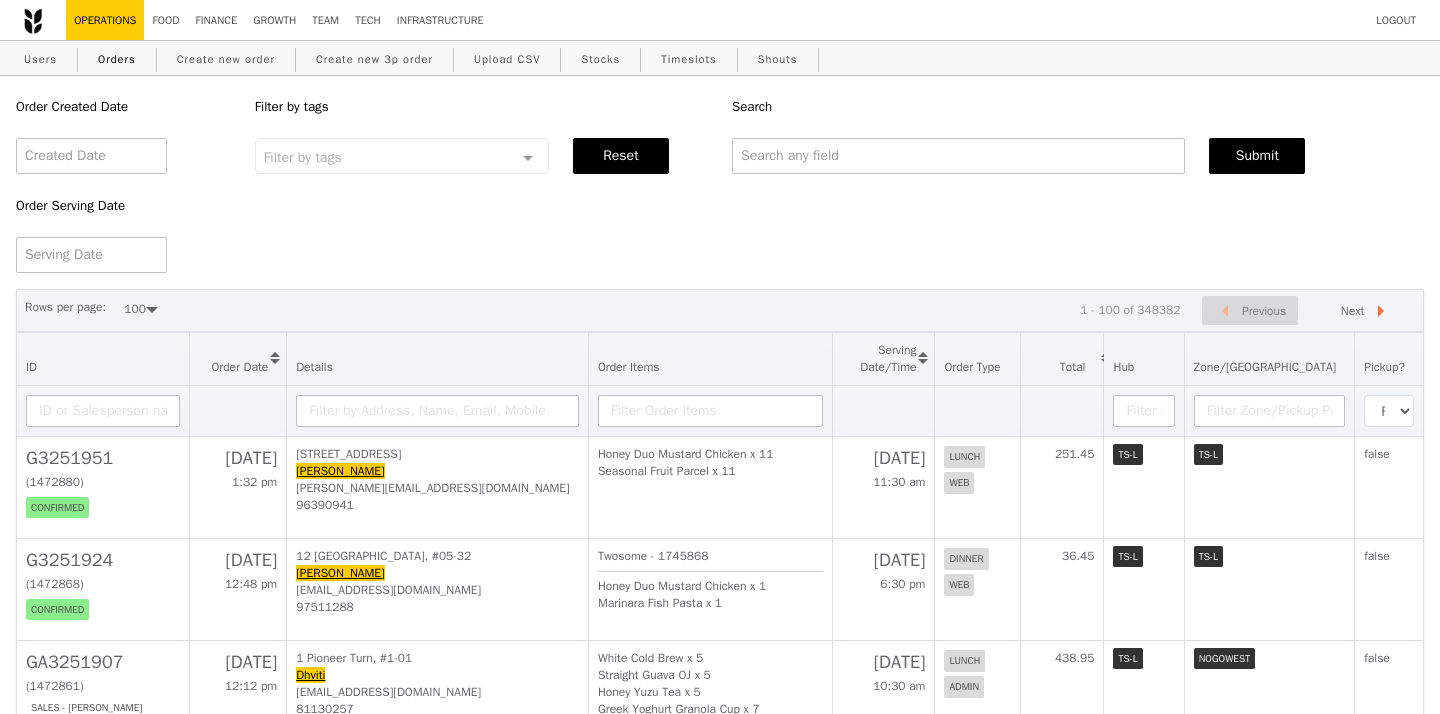 select on "100" 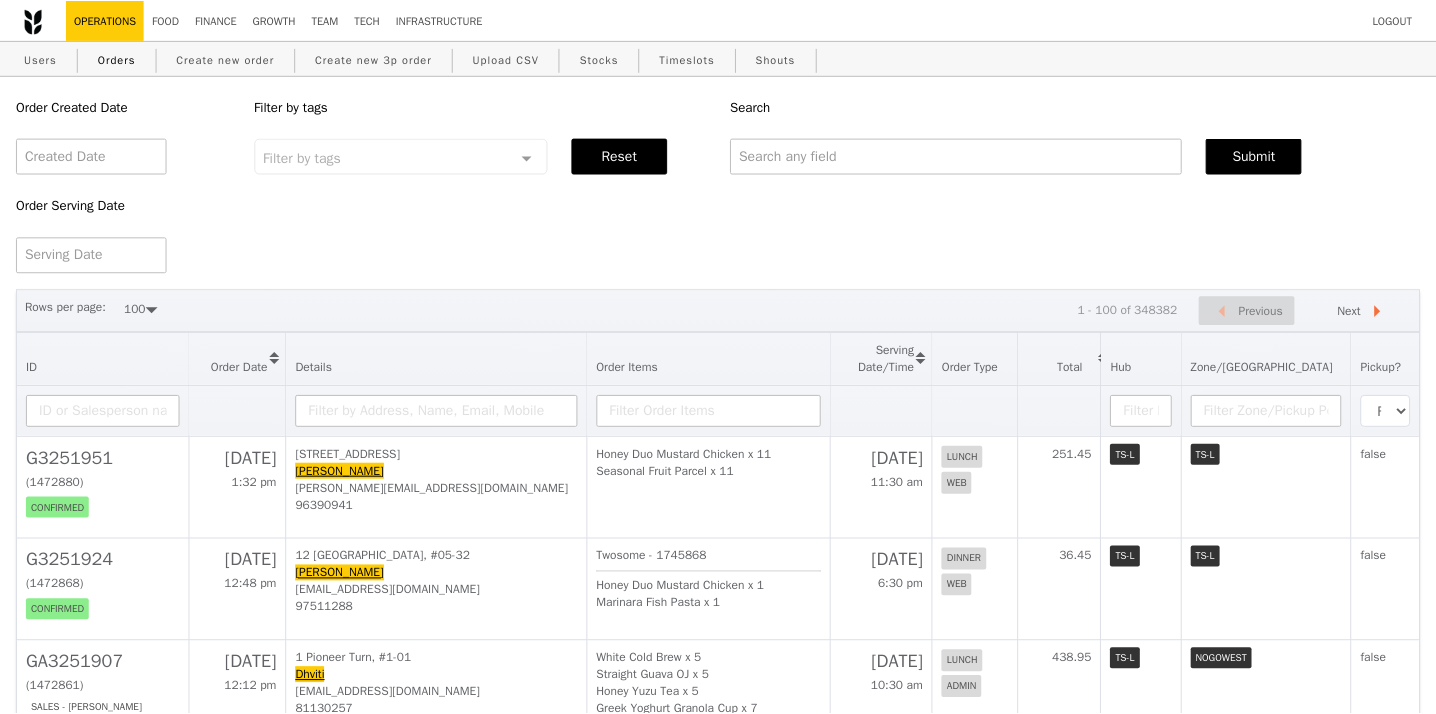 scroll, scrollTop: 0, scrollLeft: 0, axis: both 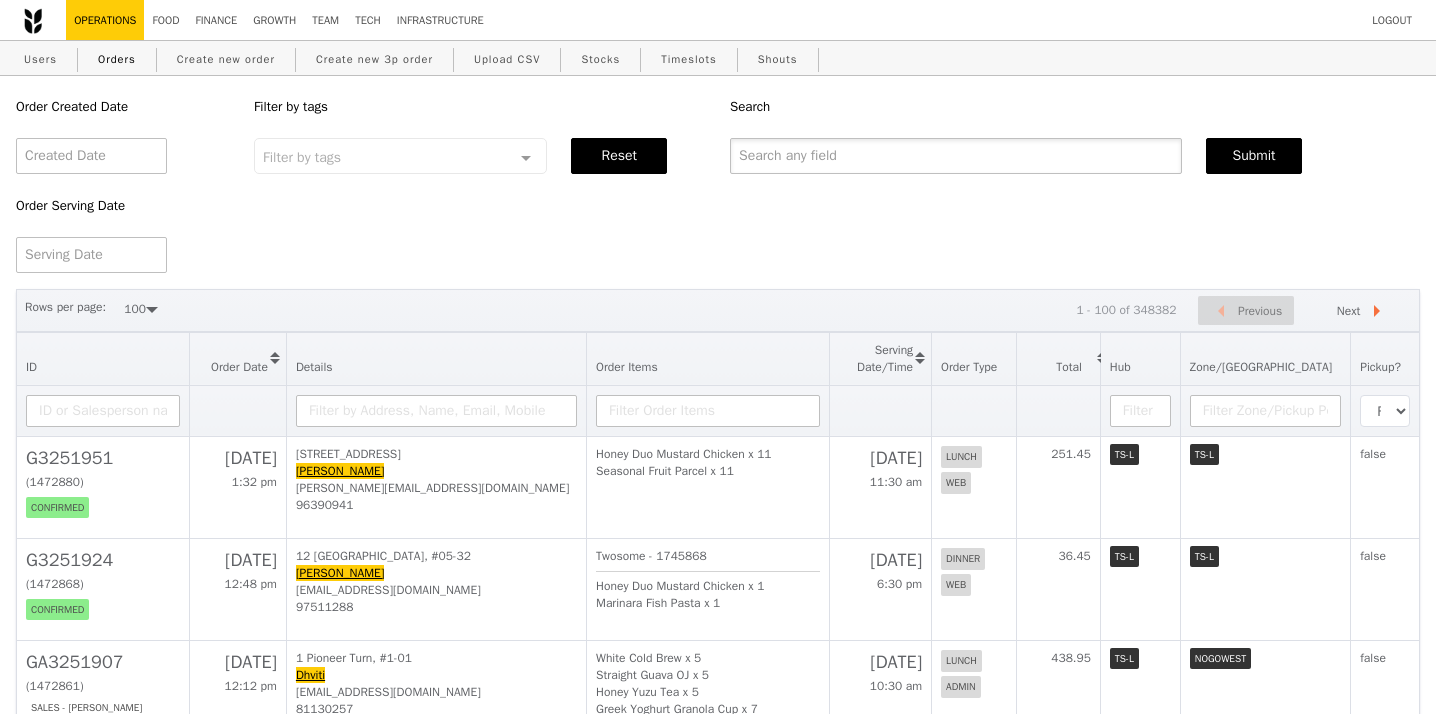 click at bounding box center (956, 156) 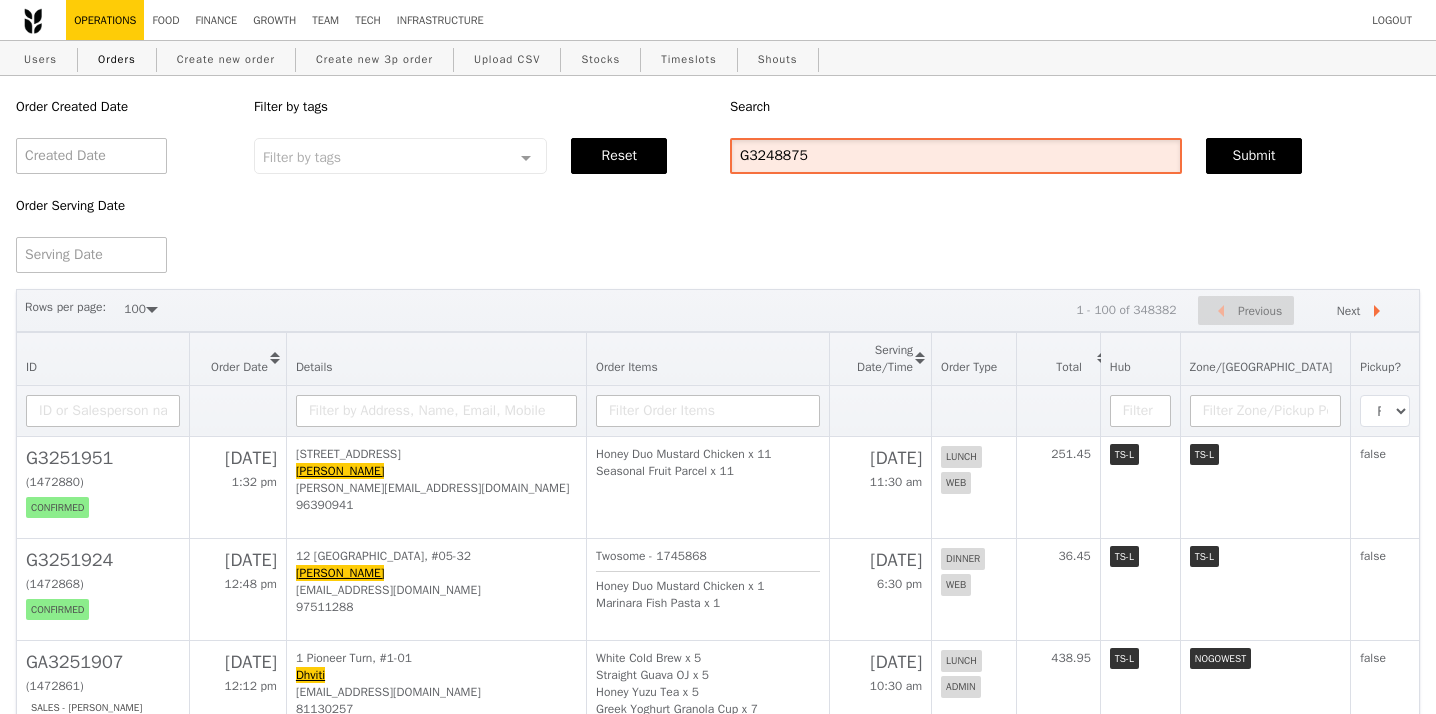 type on "G3248875" 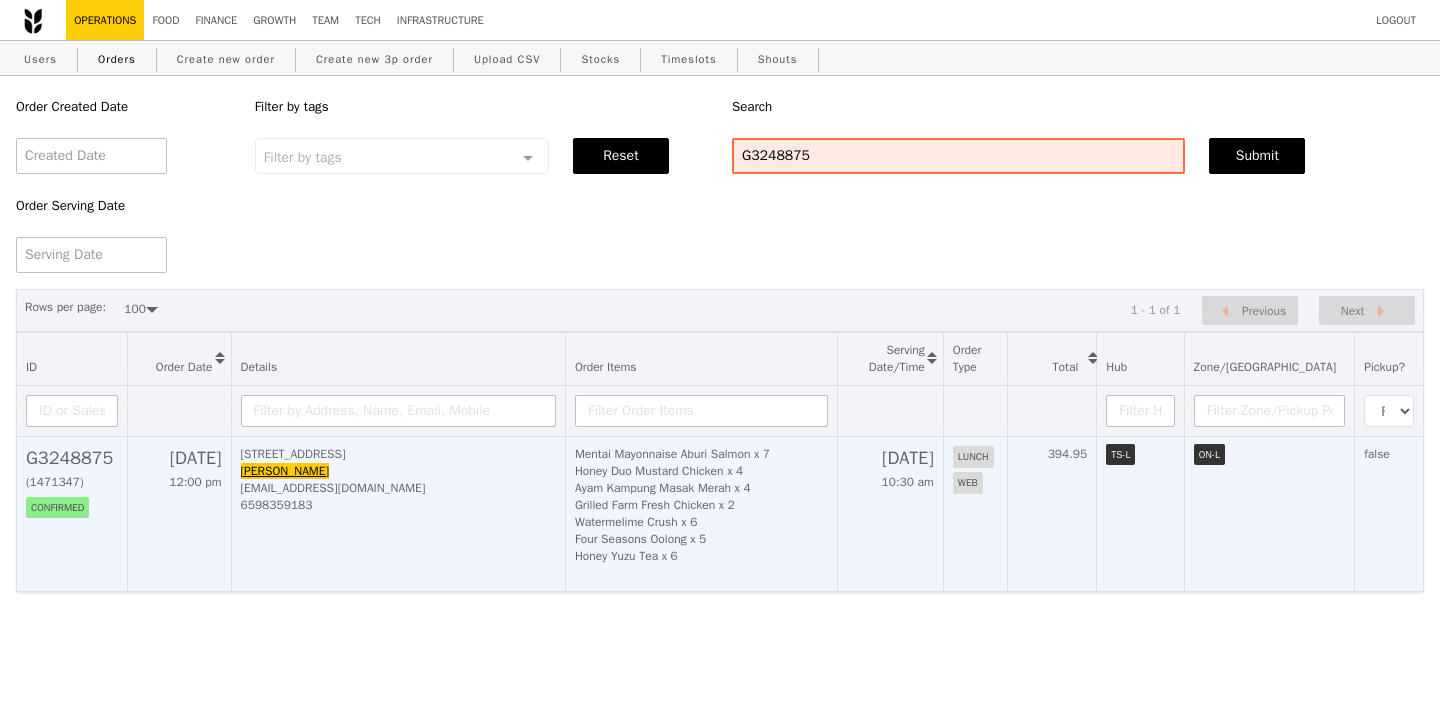 click on "G3248875" at bounding box center (72, 458) 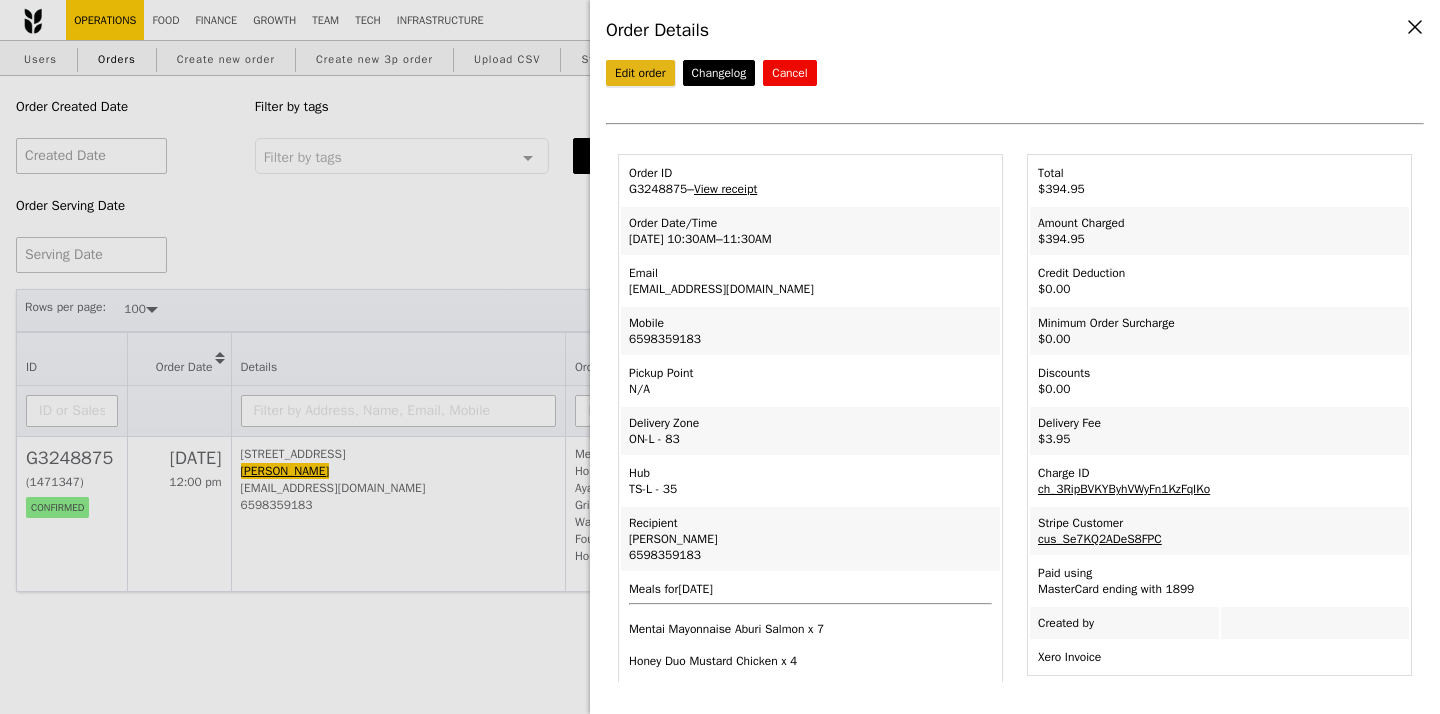 click on "Edit order" at bounding box center [640, 73] 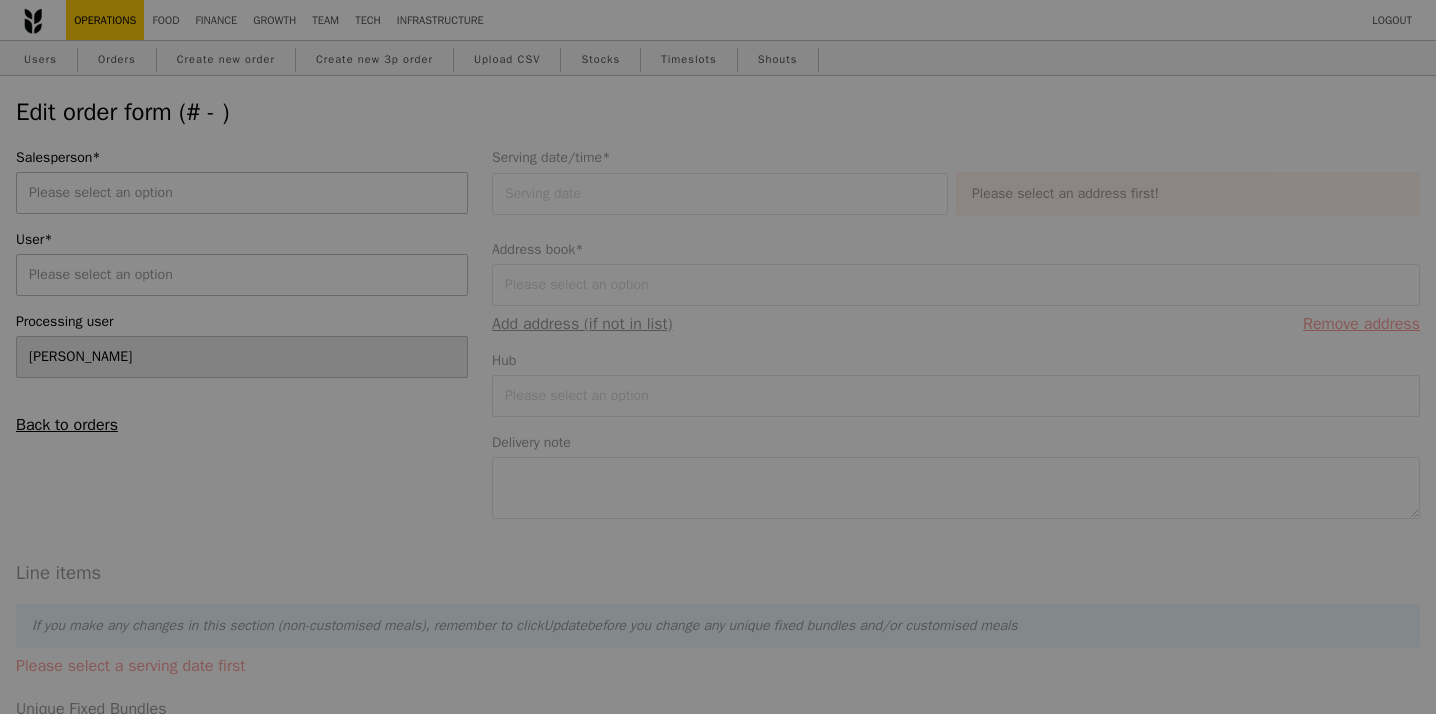 type on "15 Jul 2025" 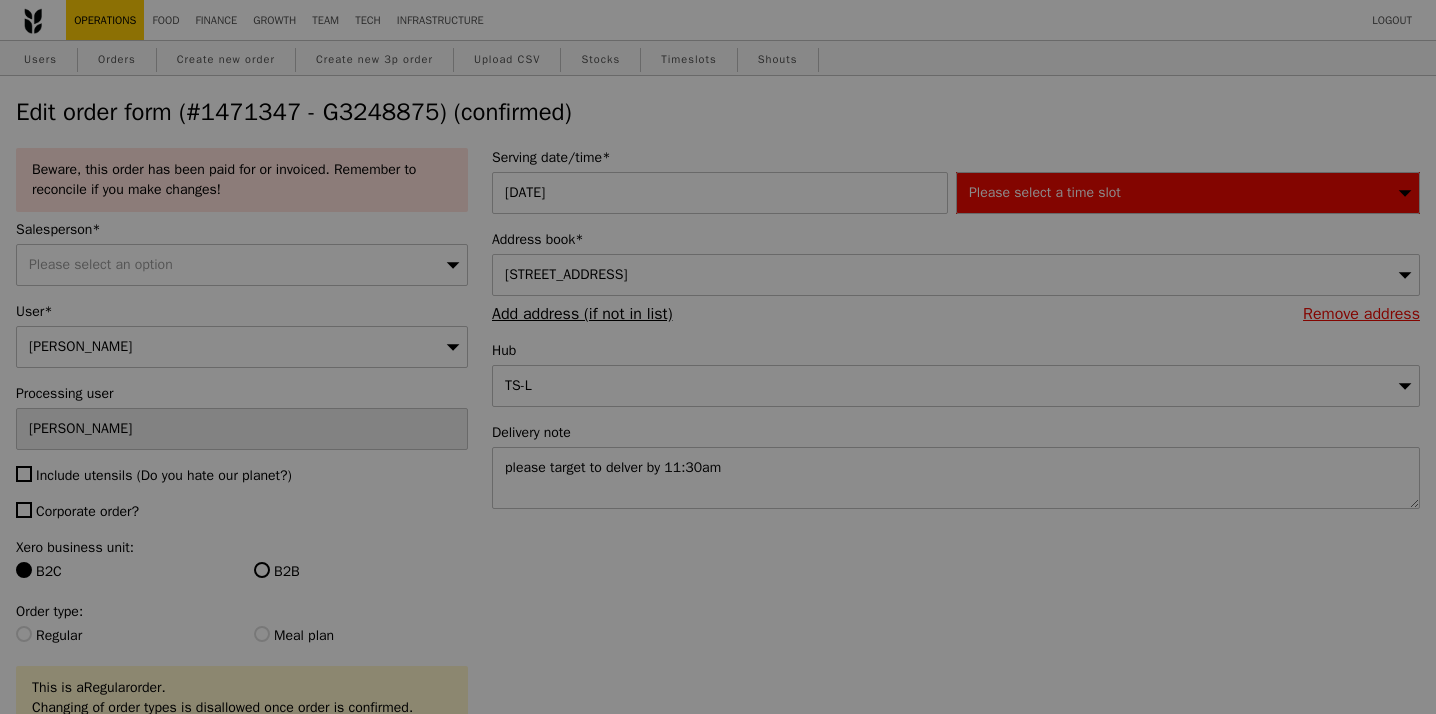type on "472" 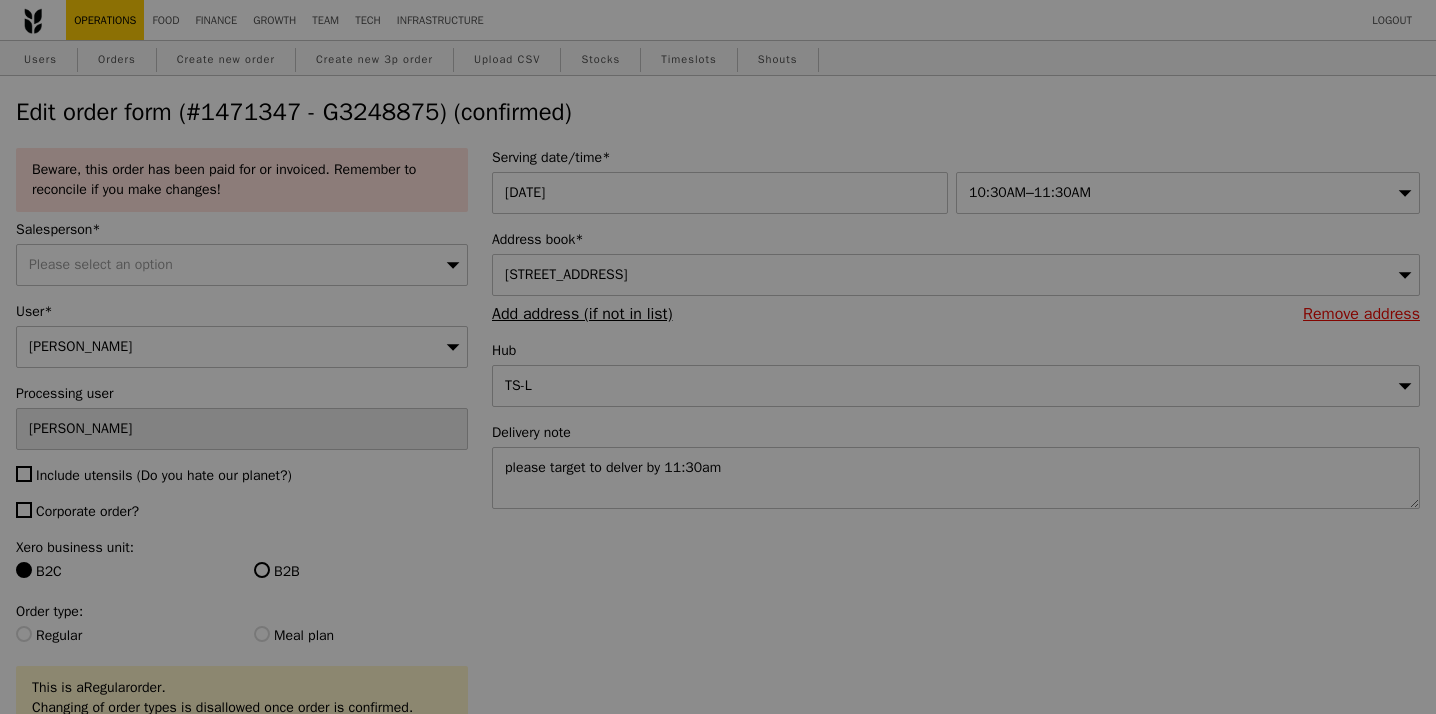 type on "Update" 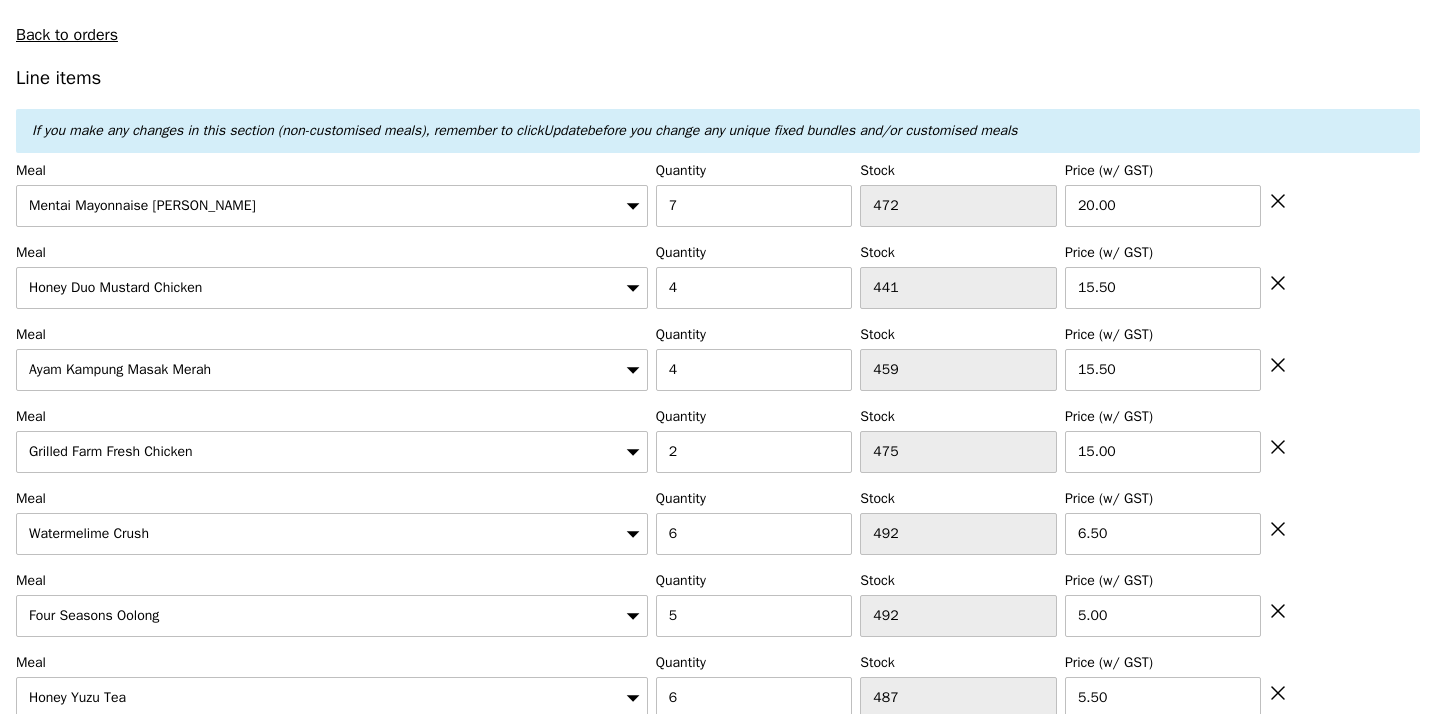 scroll, scrollTop: 735, scrollLeft: 0, axis: vertical 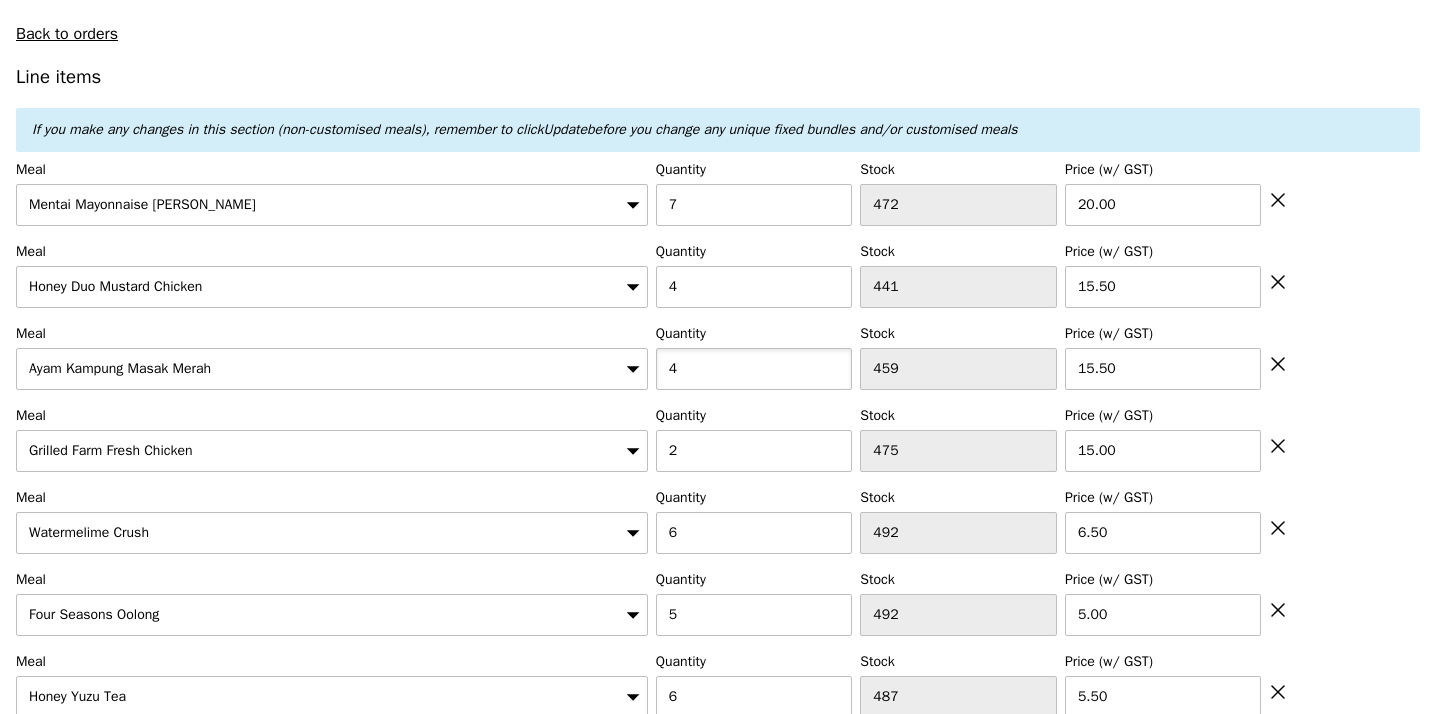 click on "4" at bounding box center (754, 369) 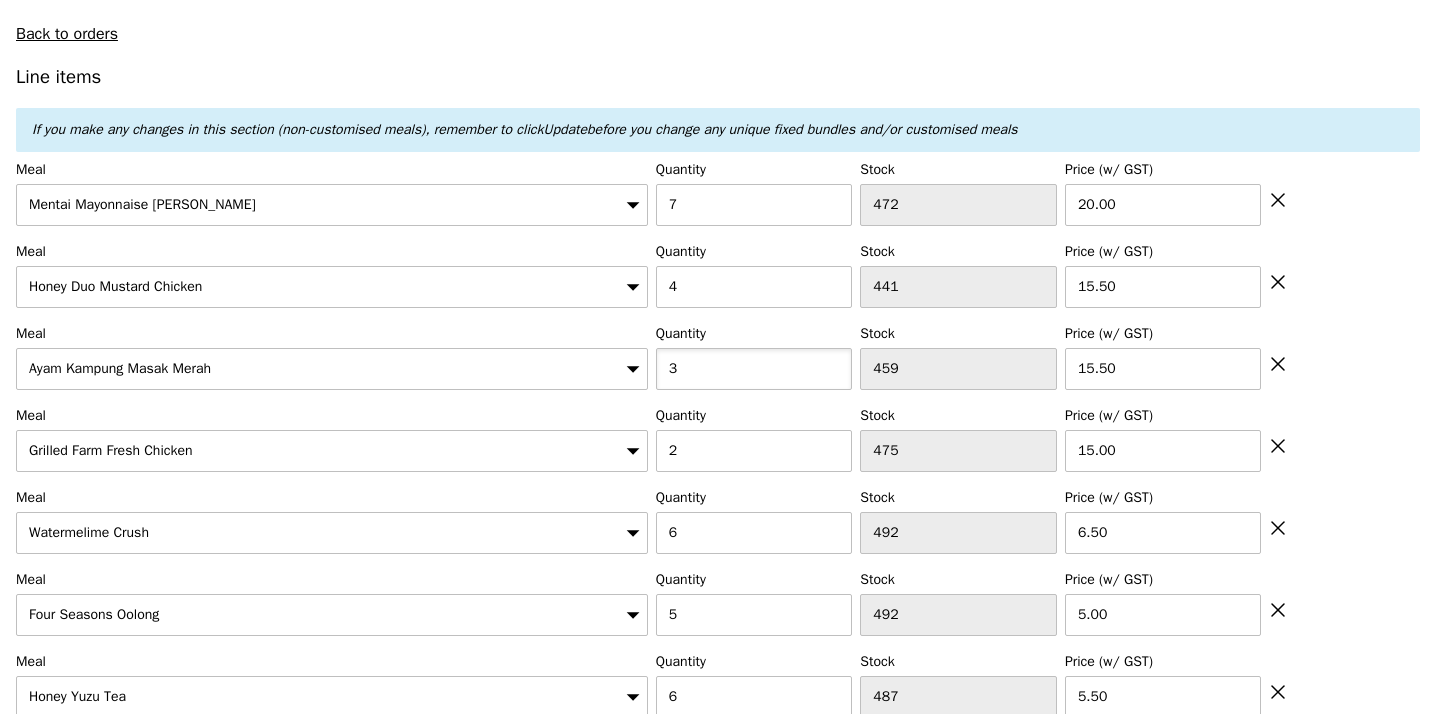 type on "3" 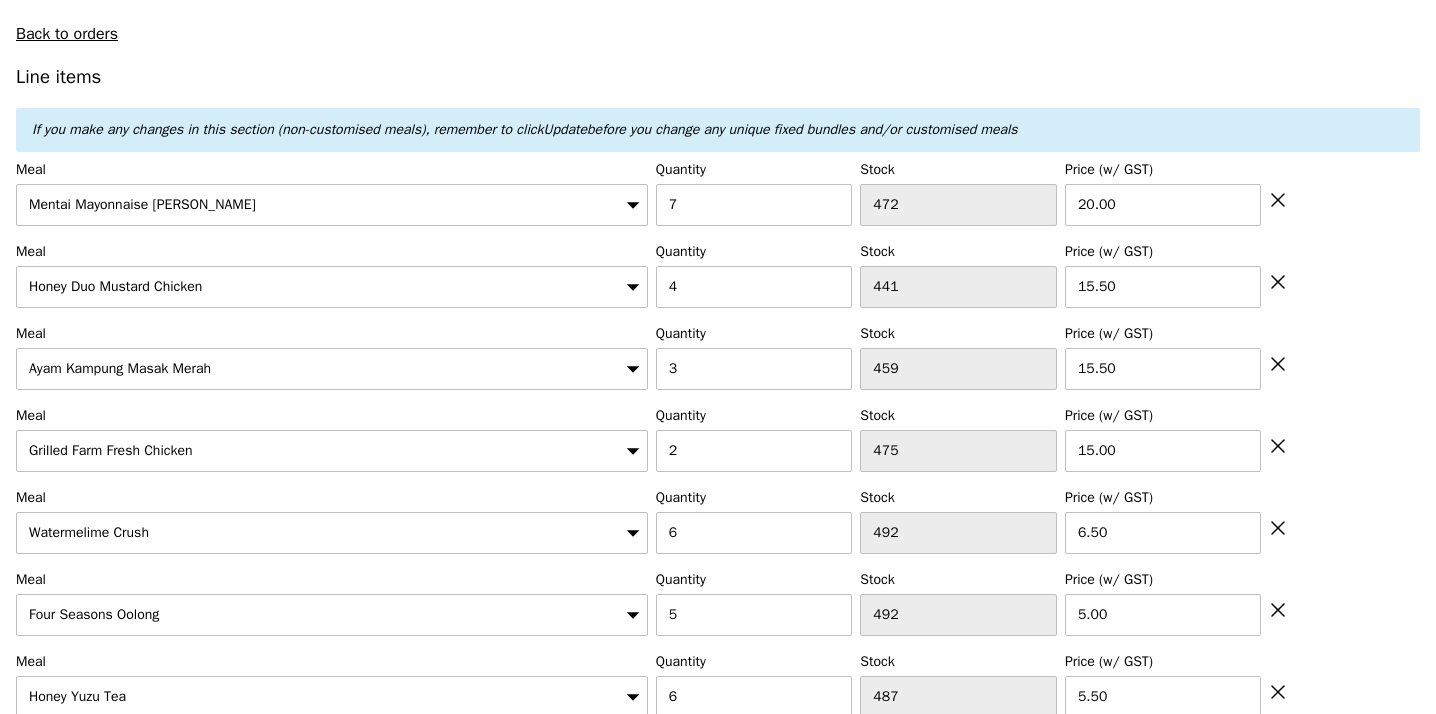 click on "Meal
Grilled Farm Fresh Chicken
Quantity
2
Stock
475
Price (w/ GST)
15.00" at bounding box center (718, 439) 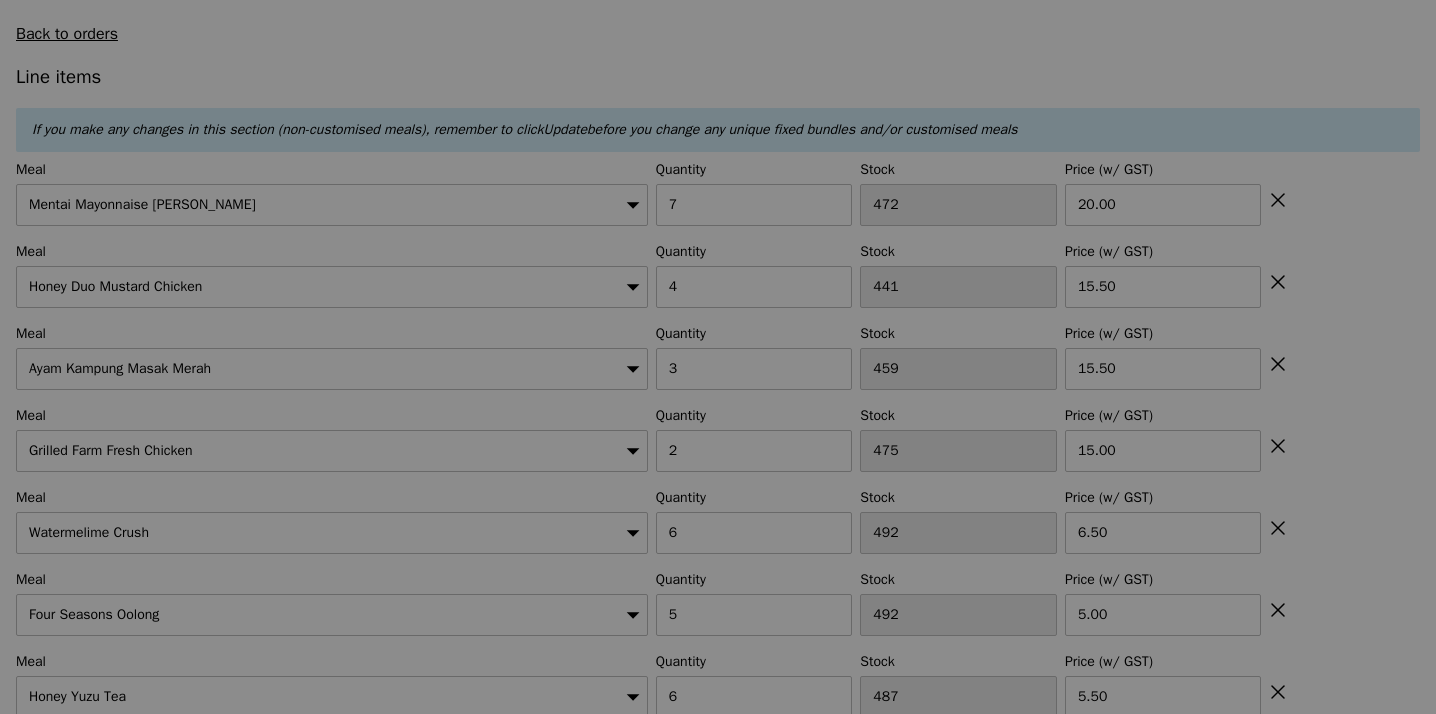 type on "0.00" 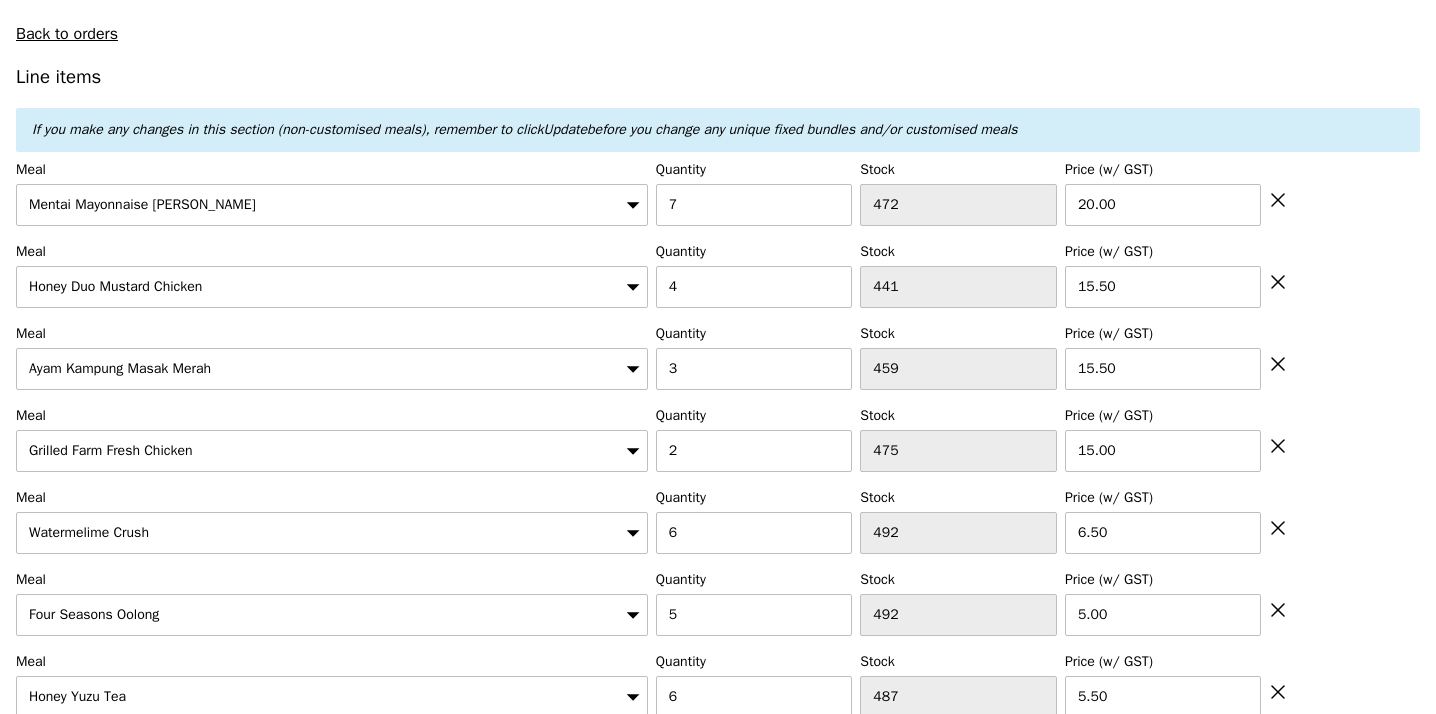 type on "Update" 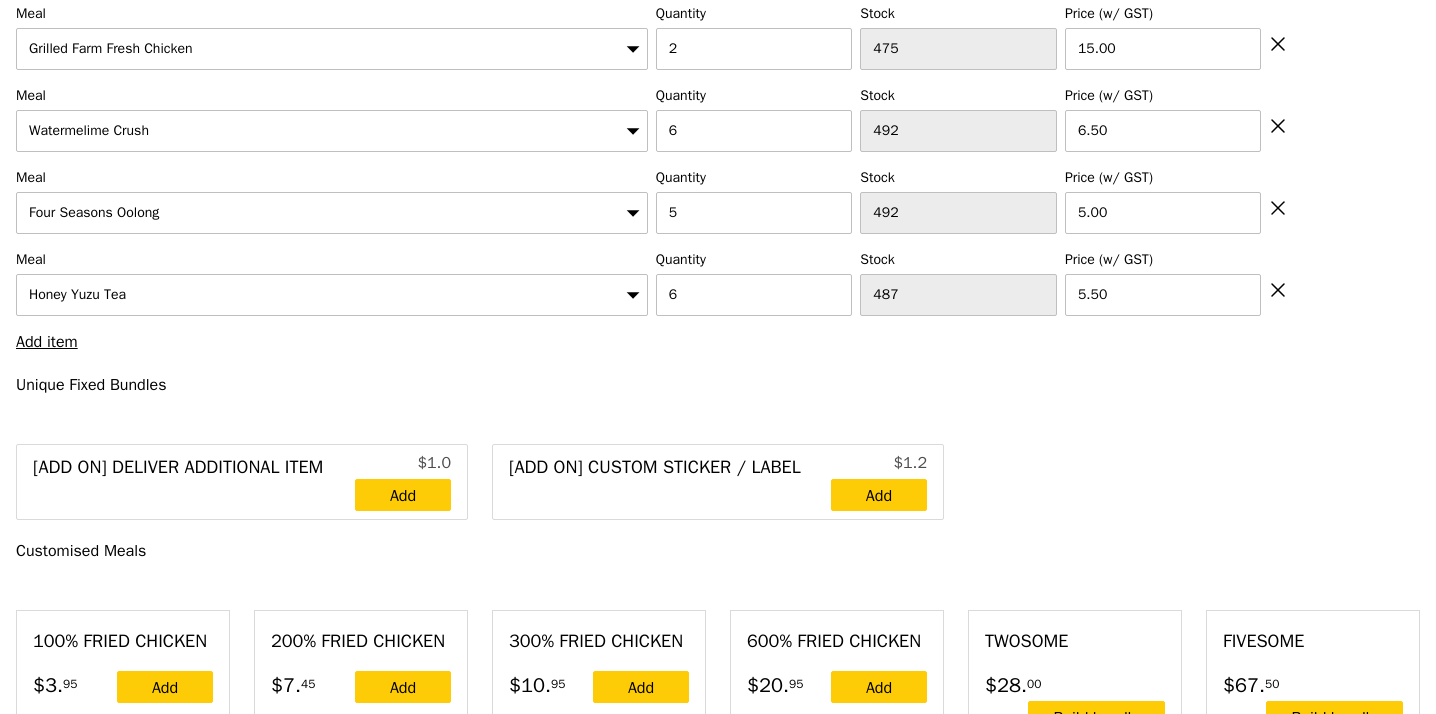 scroll, scrollTop: 1157, scrollLeft: 0, axis: vertical 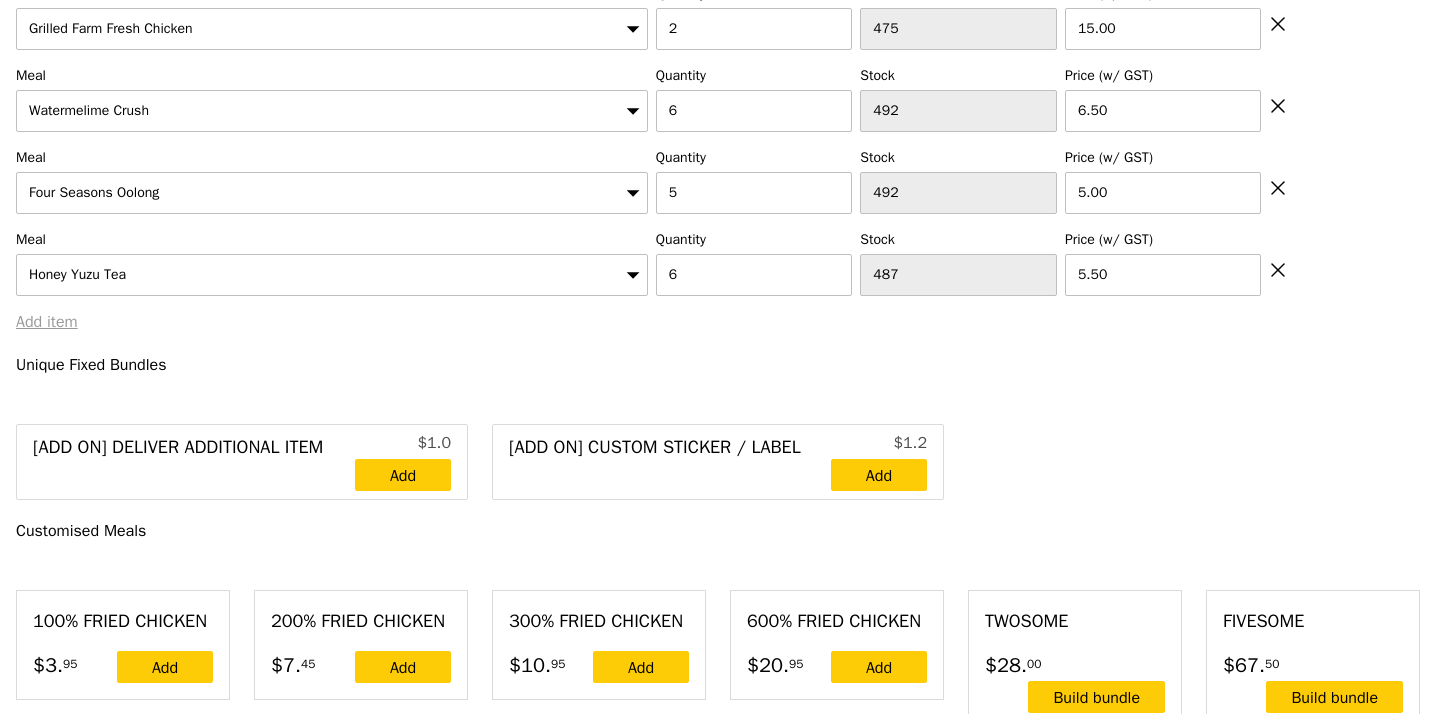 click on "Add item" at bounding box center [47, 322] 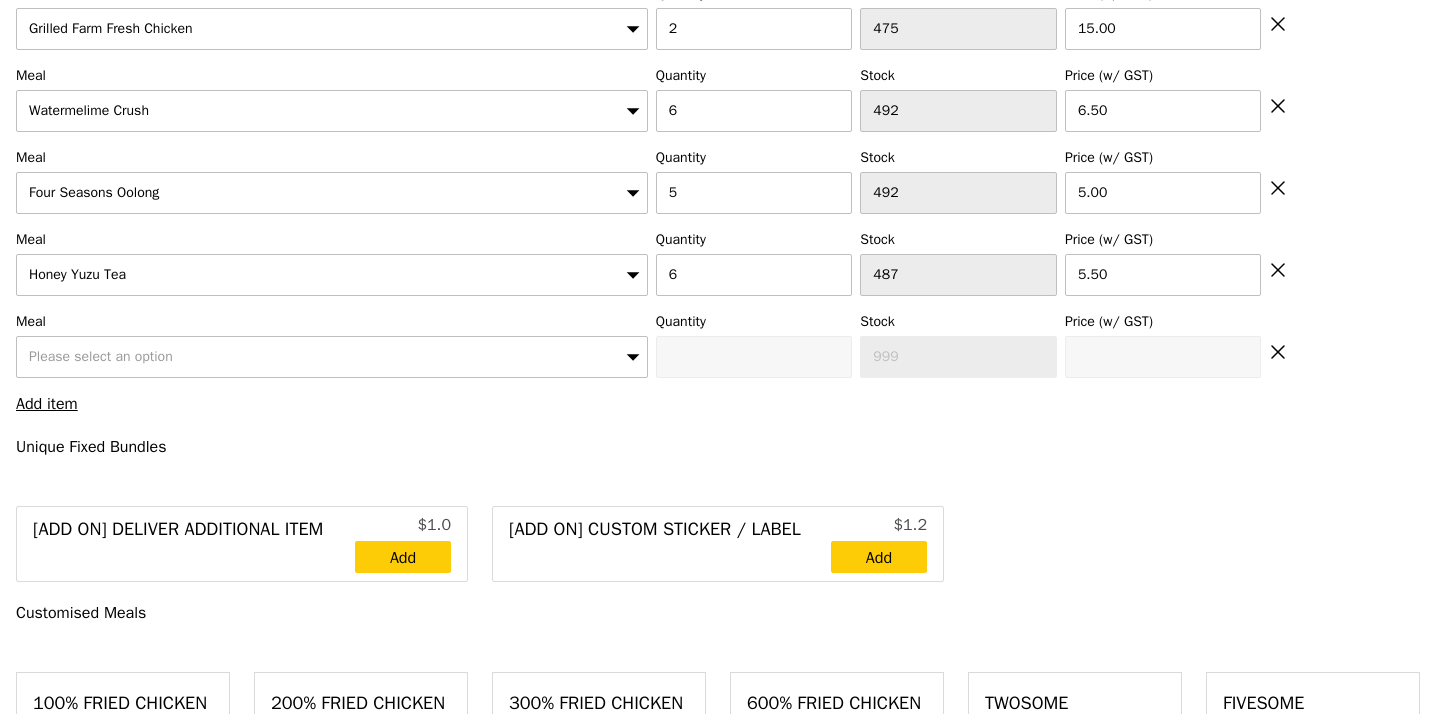 click on "Please select an option" at bounding box center [332, 357] 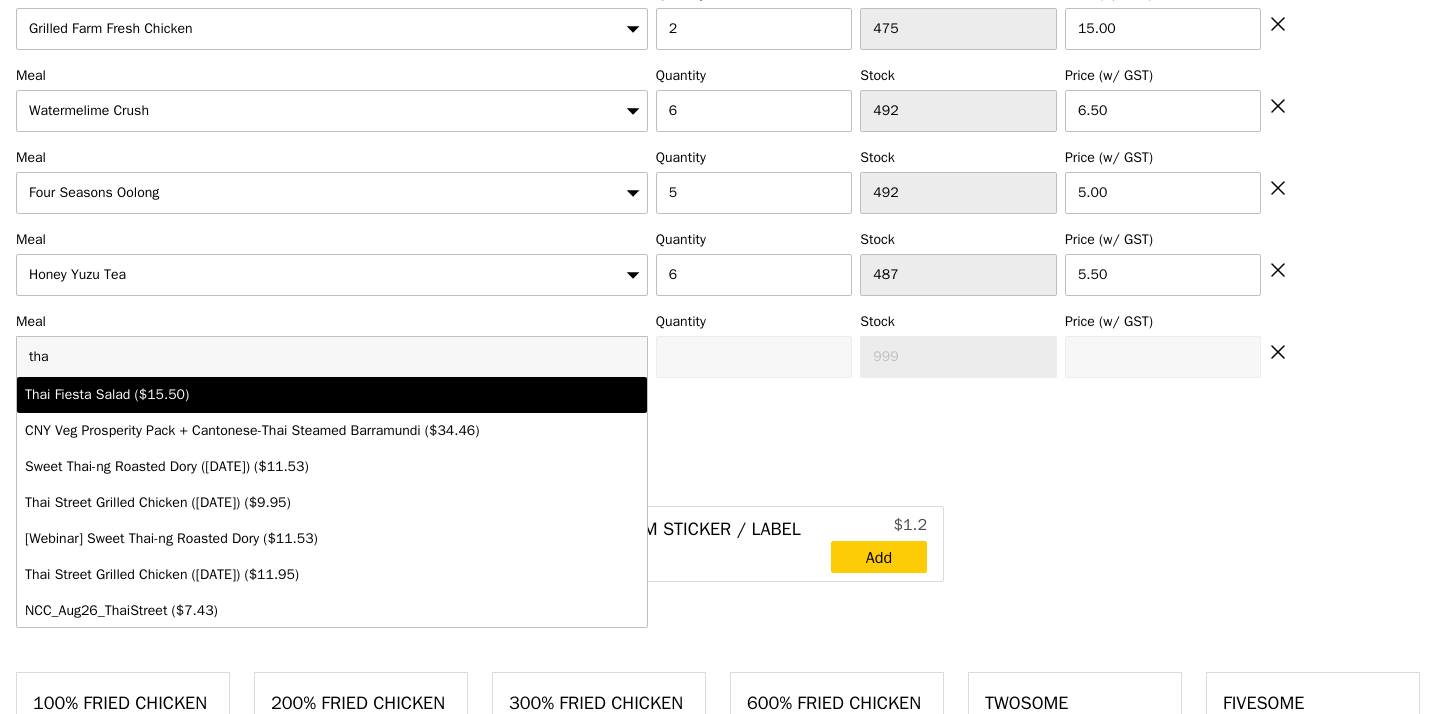 type on "tha" 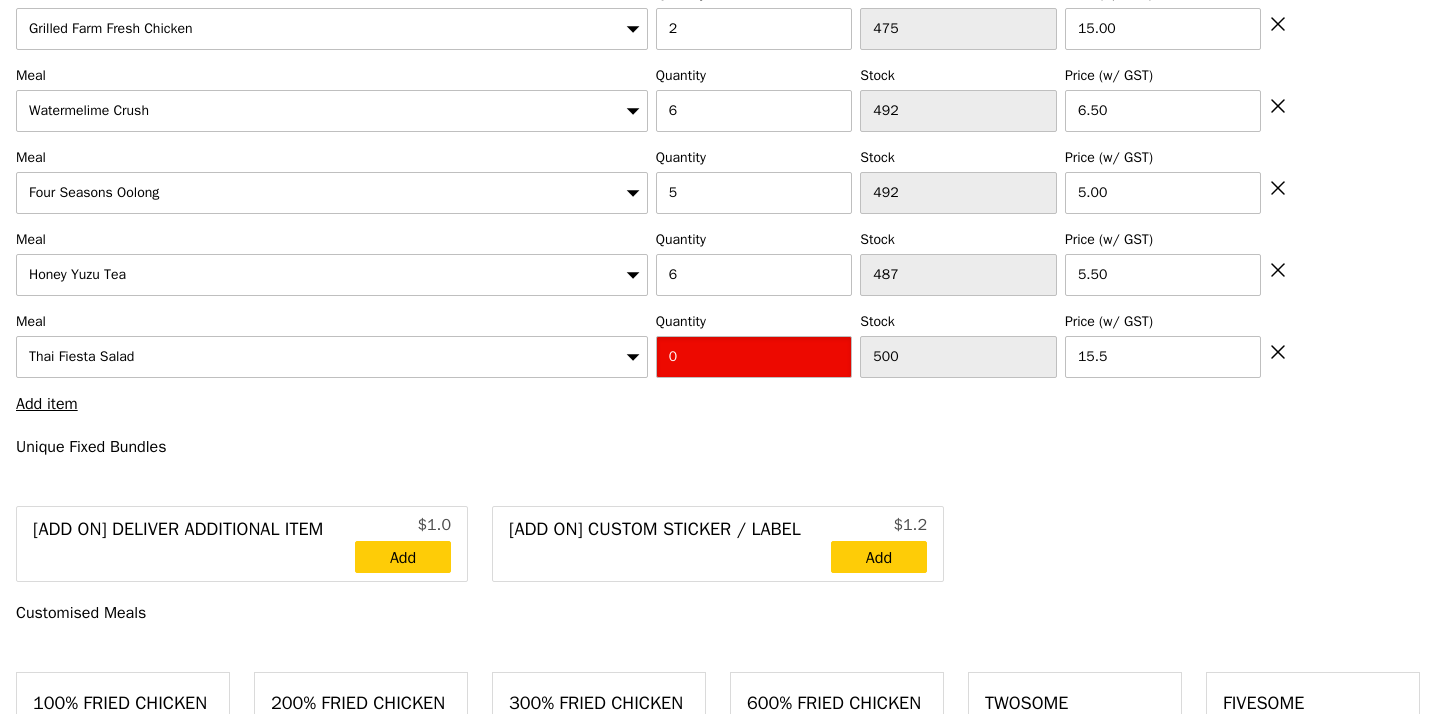 click on "0" at bounding box center (754, 357) 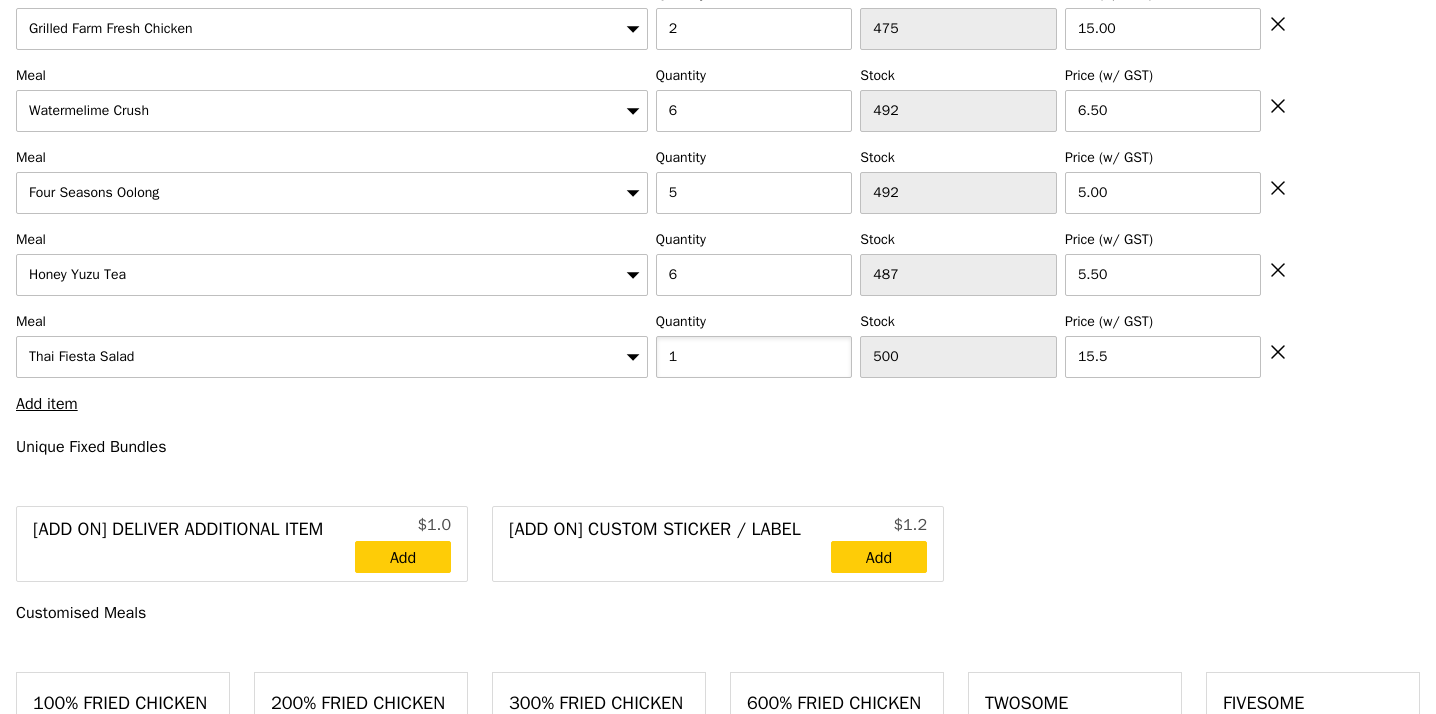 type on "1" 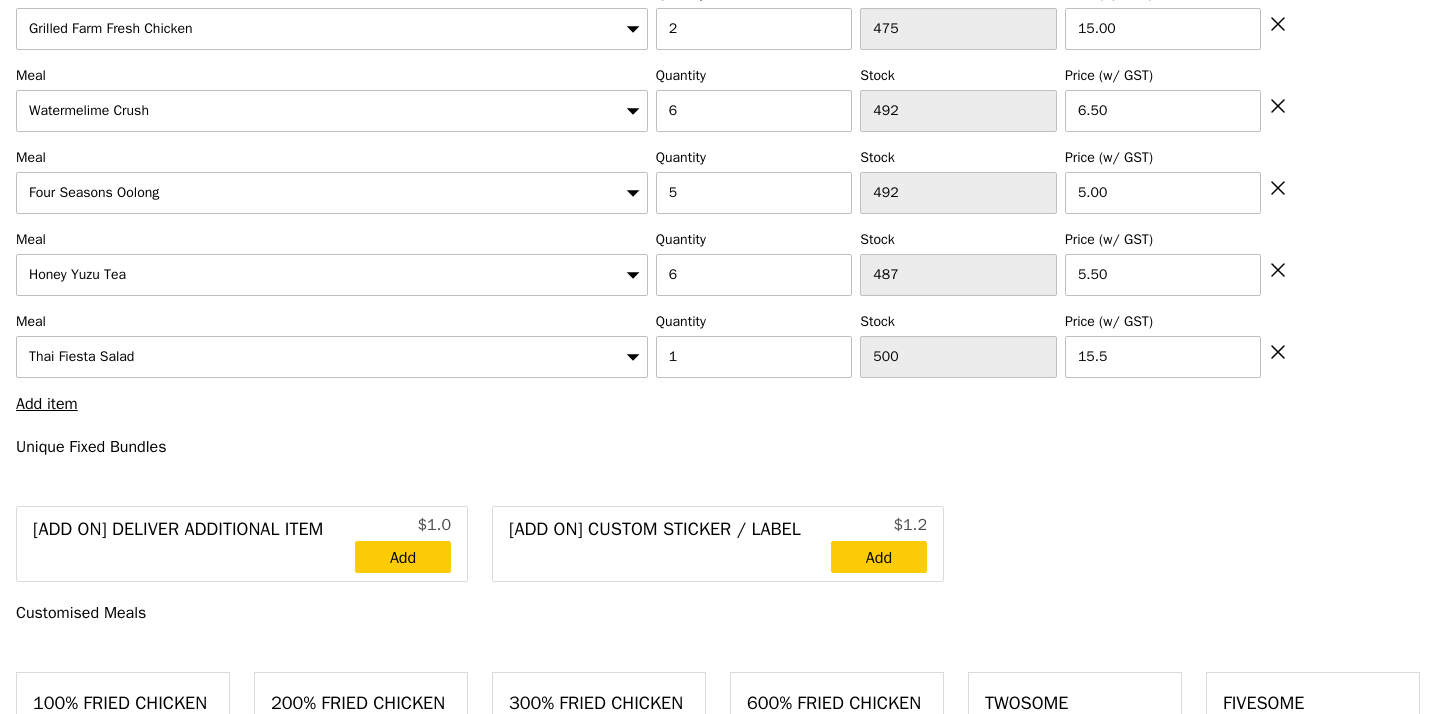click on "Line items
If you make any changes in this section (non-customised meals), remember to click  Update  before you change any unique fixed bundles and/or customised meals
Meal
Mentai Mayonnaise Aburi Salmon
Quantity
7
Stock
472
Price (w/ GST)
20.00
Meal
Honey Duo Mustard Chicken
Quantity
4
Stock
441
Price (w/ GST)
15.50
Meal
Ayam Kampung Masak Merah
Quantity
3
Stock
459
Price (w/ GST)
15.50
Meal
Grilled Farm Fresh Chicken
Quantity
2
Stock
475
Price (w/ GST)
15.00
Meal
Watermelime Crush
Quantity
6
Stock
492
Price (w/ GST)
6.50
Meal
Four Seasons Oolong
5" at bounding box center (718, 2110) 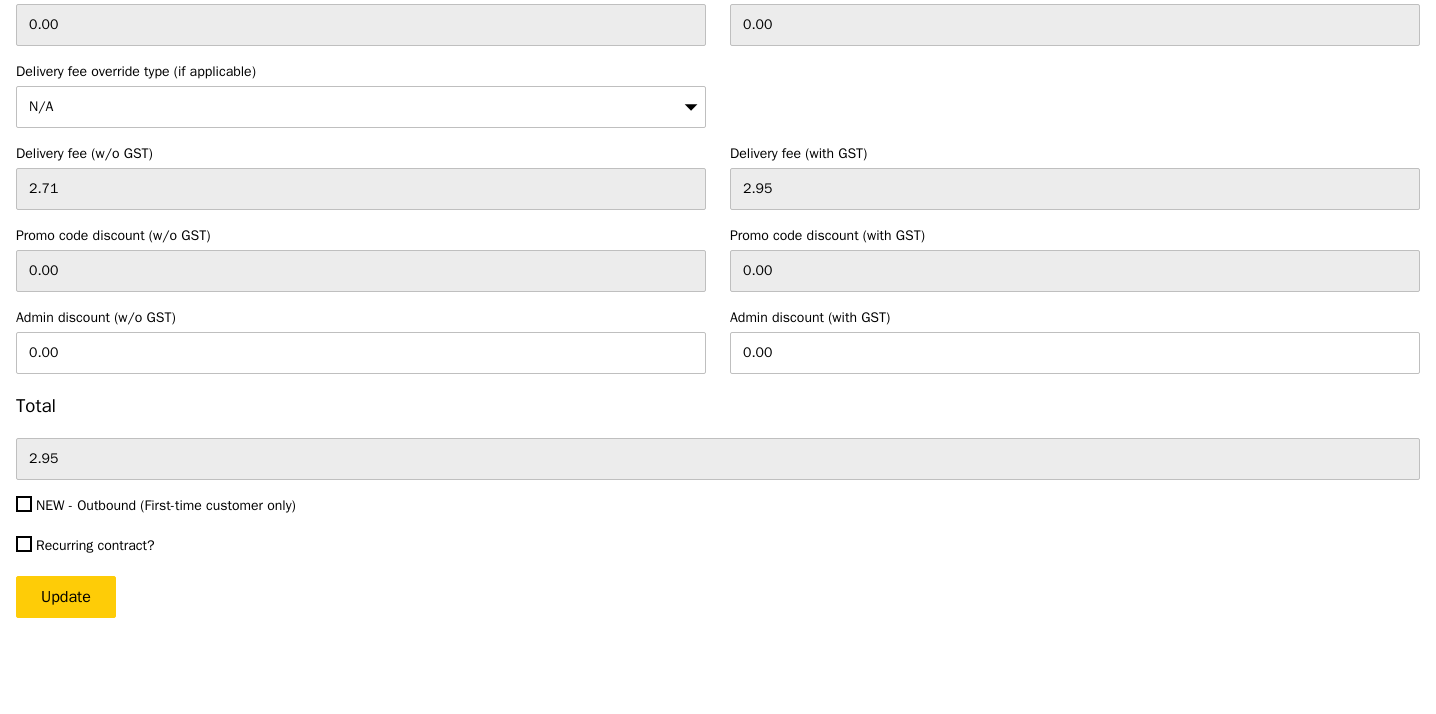 scroll, scrollTop: 6071, scrollLeft: 0, axis: vertical 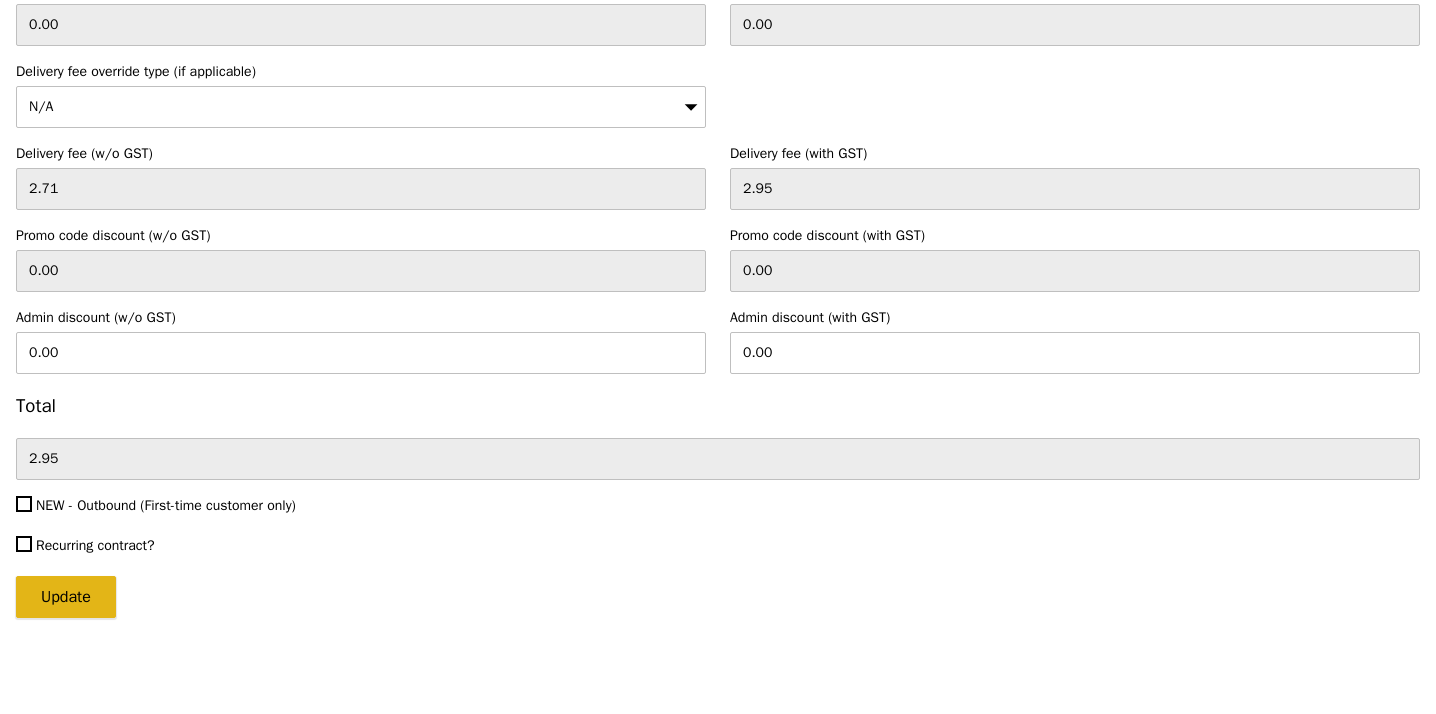 click on "Update" at bounding box center (66, 597) 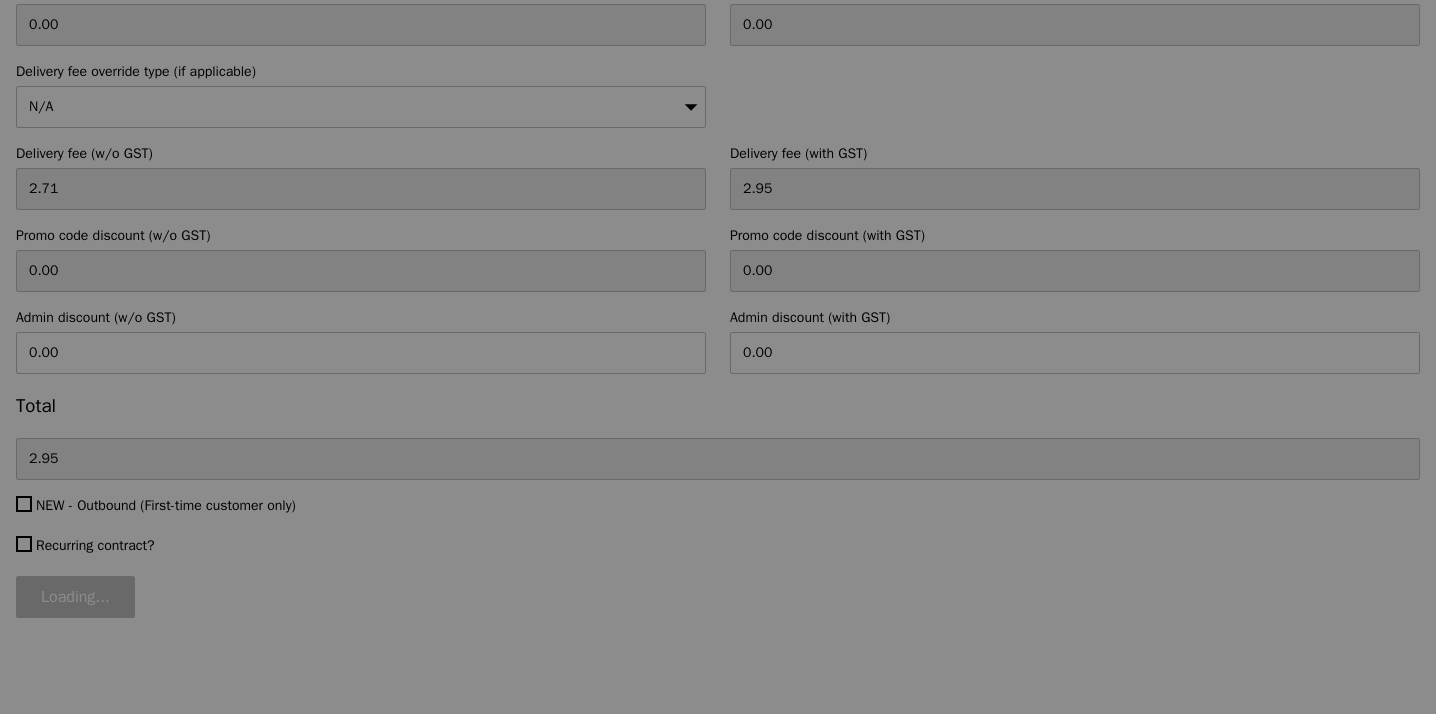 type on "Loading..." 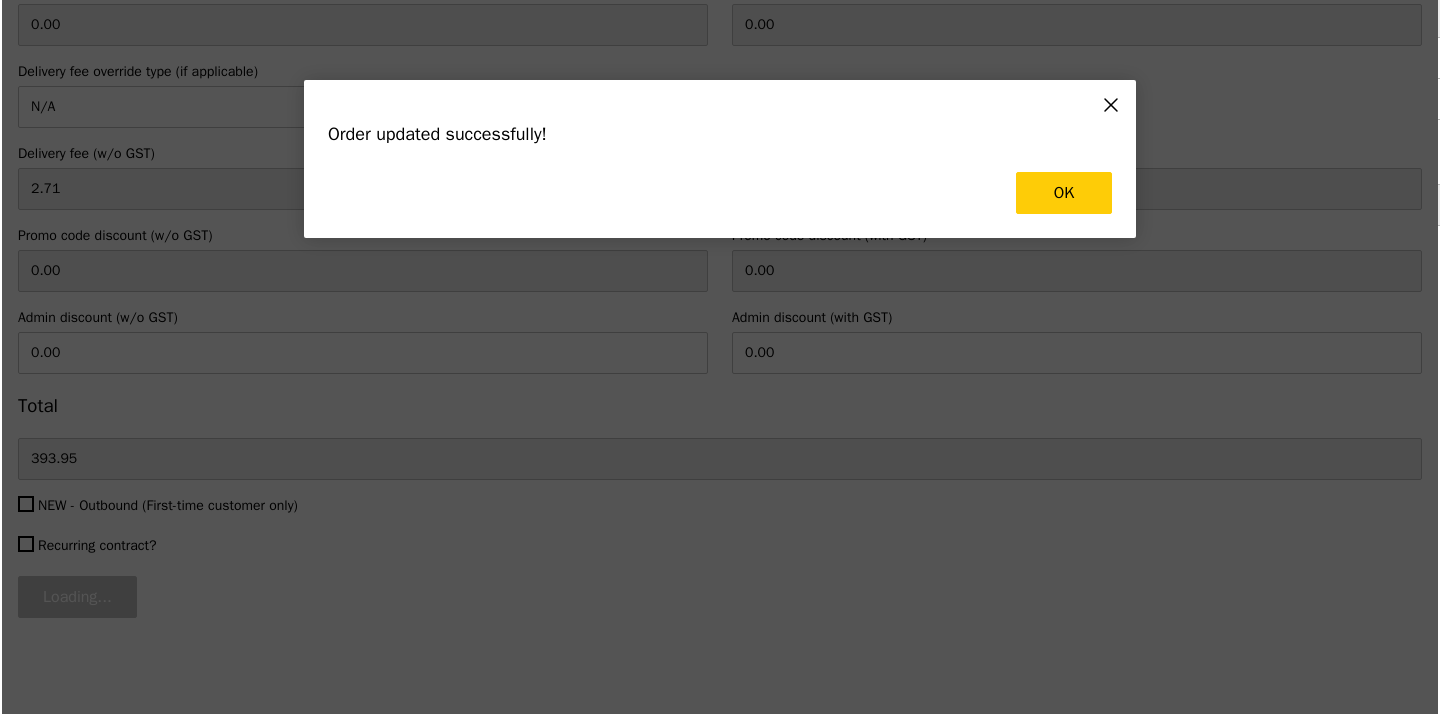 scroll, scrollTop: 0, scrollLeft: 0, axis: both 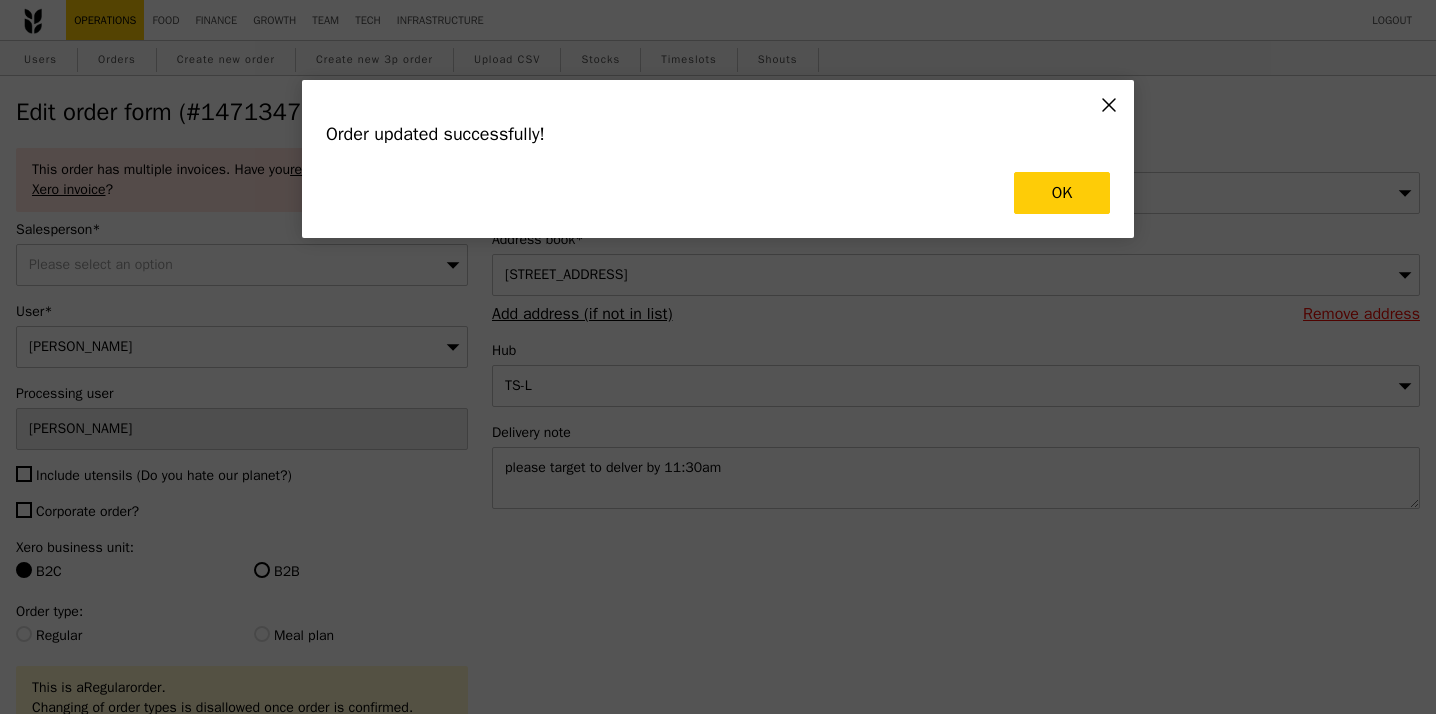 type on "Update" 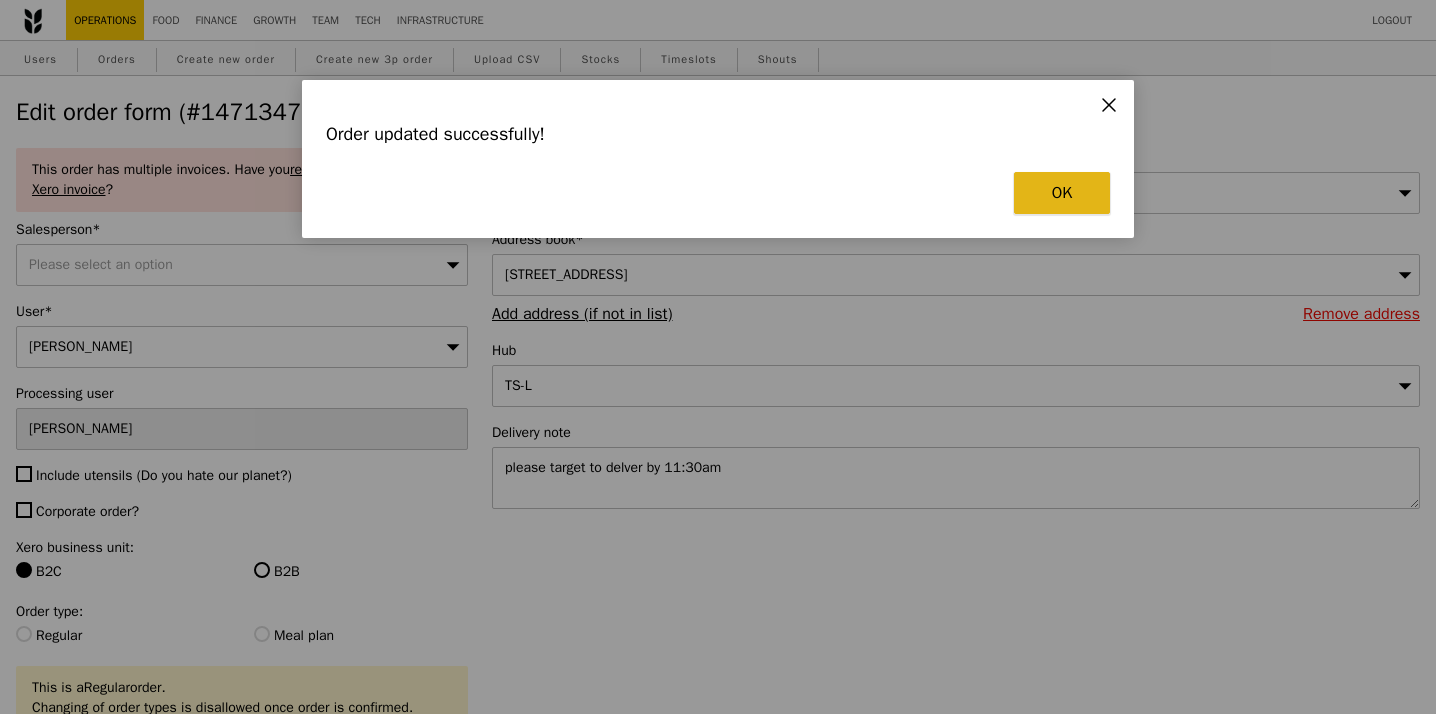 click on "OK" at bounding box center (1062, 193) 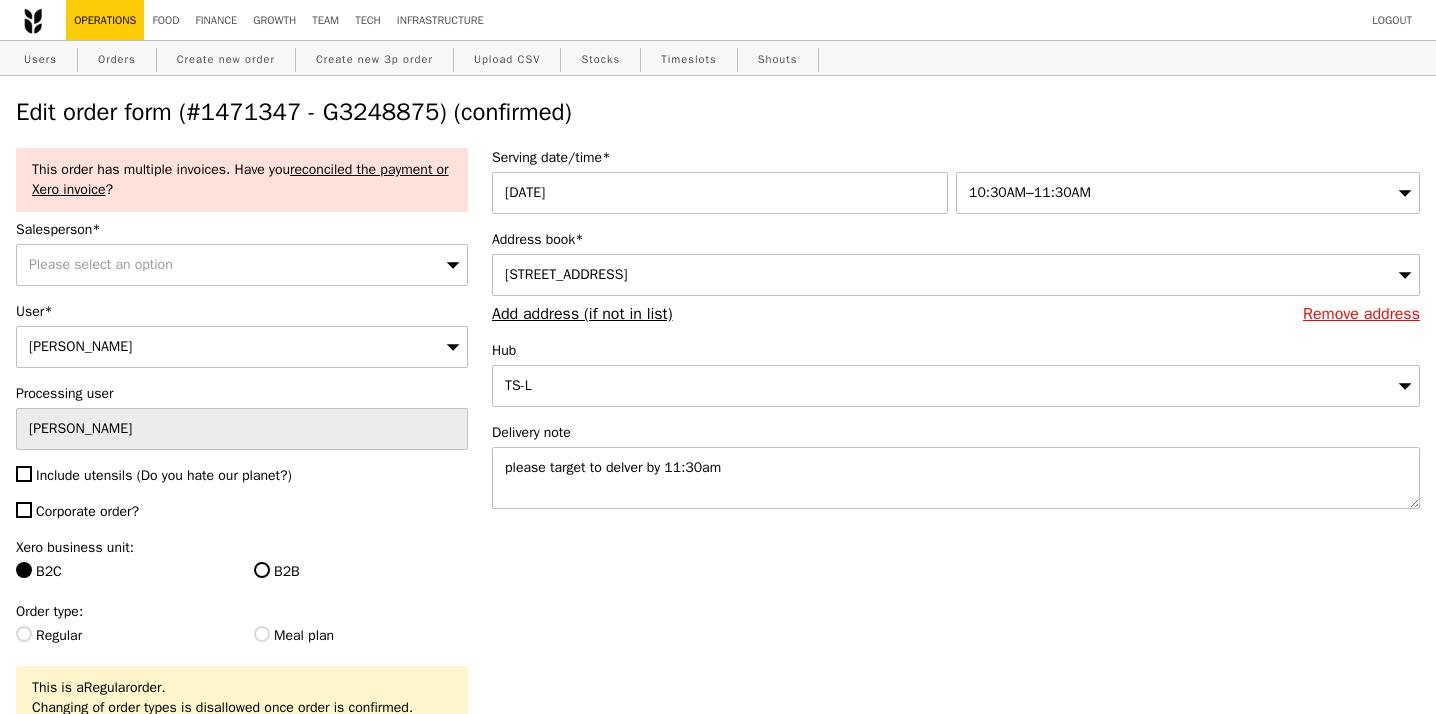 click on "Edit order form (#1471347 - G3248875)
(confirmed)" at bounding box center (718, 112) 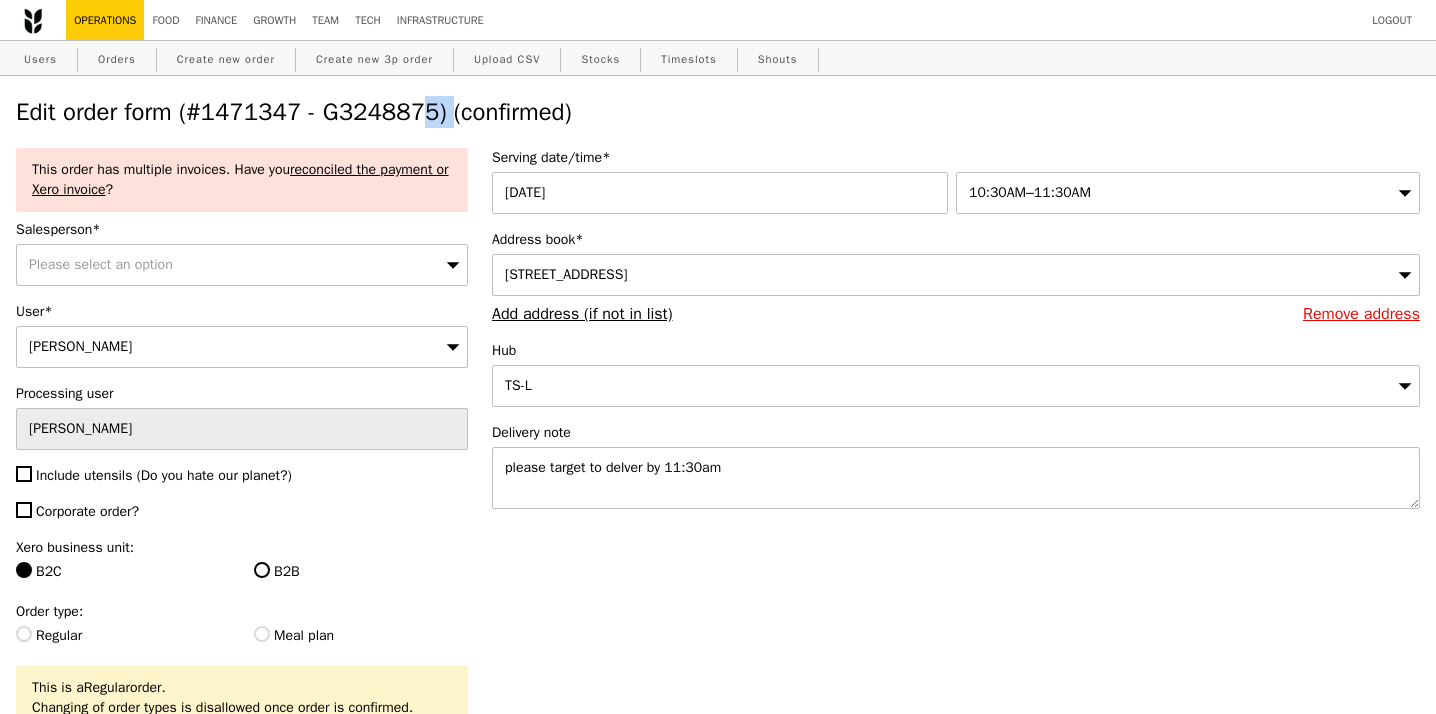 click on "Edit order form (#1471347 - G3248875)
(confirmed)" at bounding box center [718, 112] 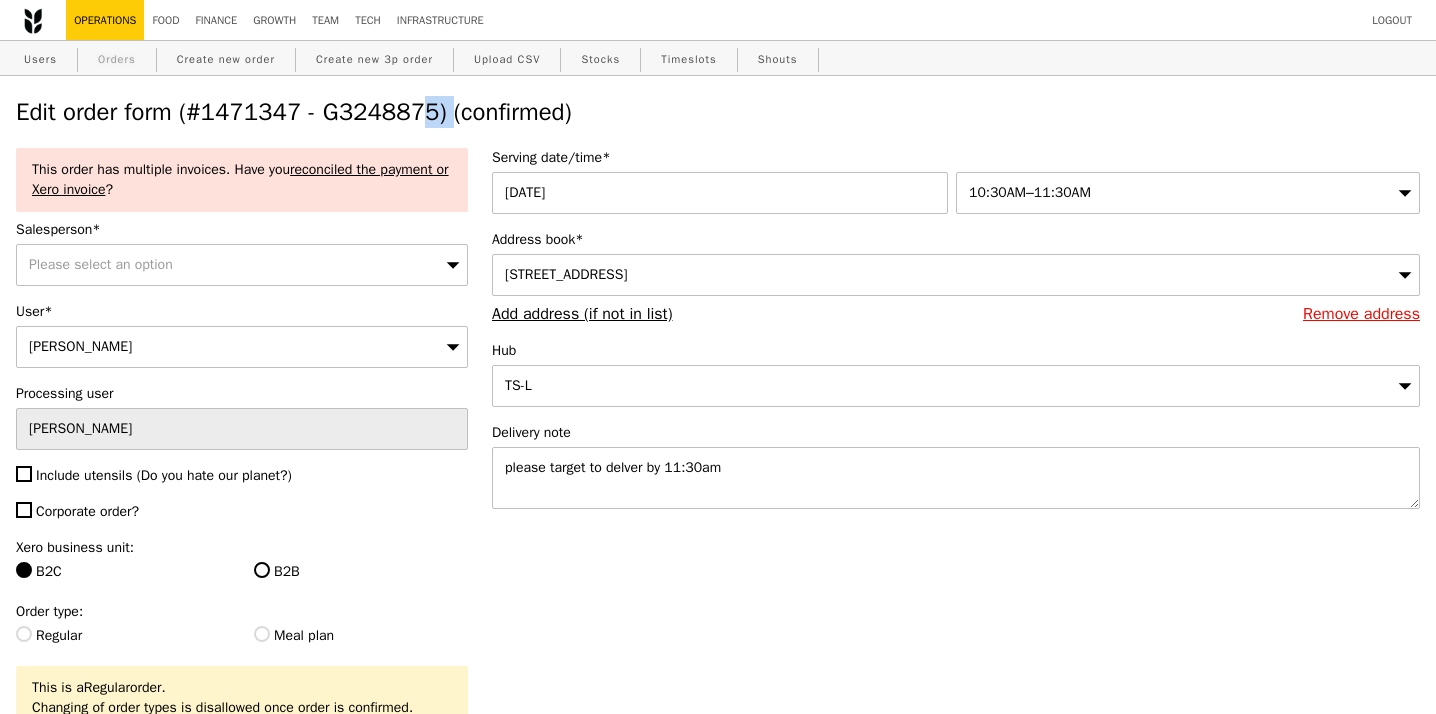 click on "Orders" at bounding box center [117, 59] 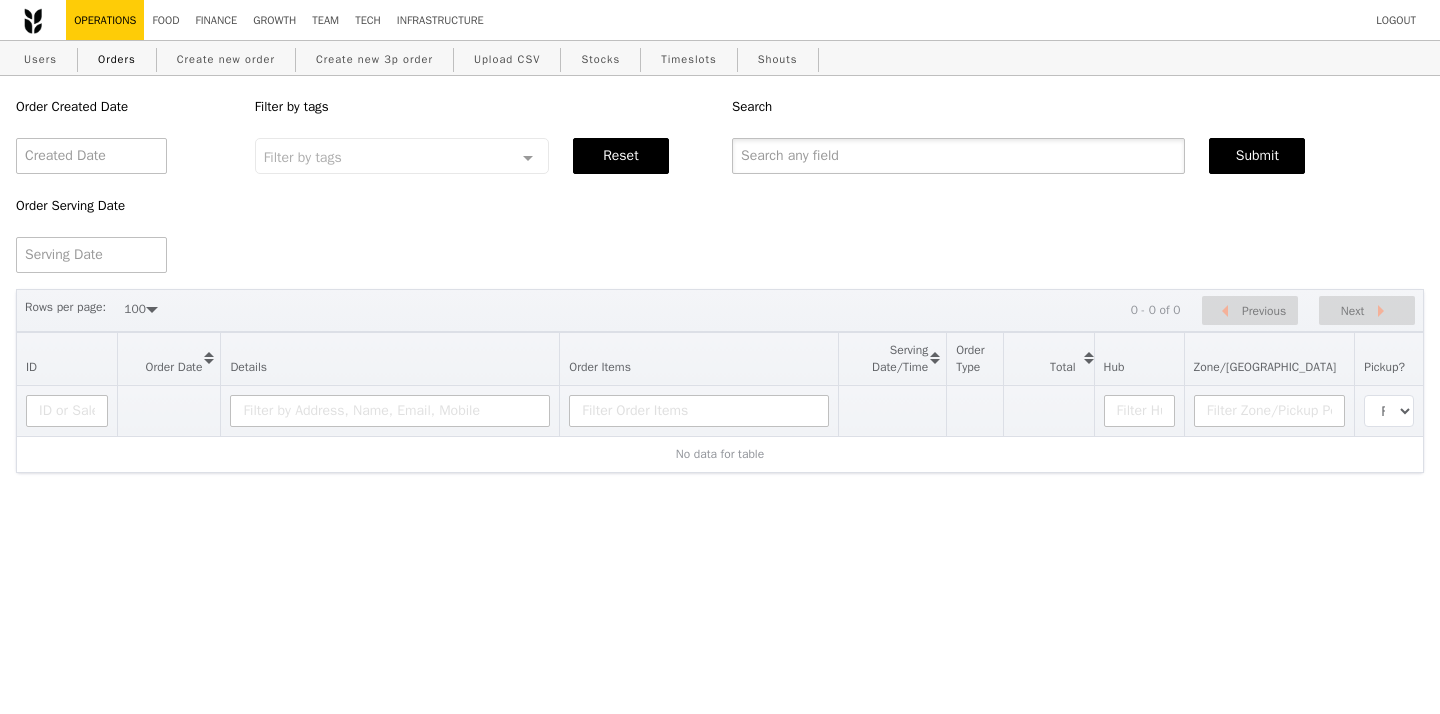 click at bounding box center [958, 156] 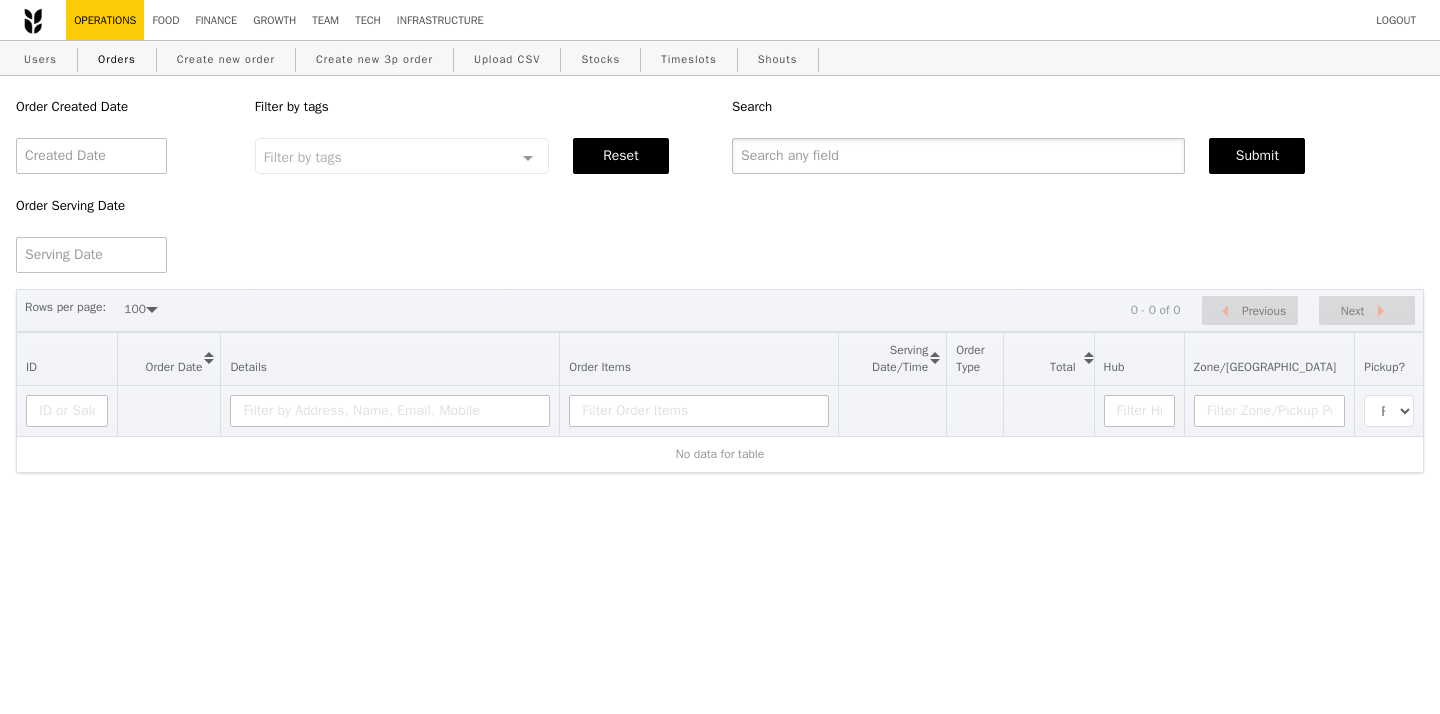 paste on "G3248875" 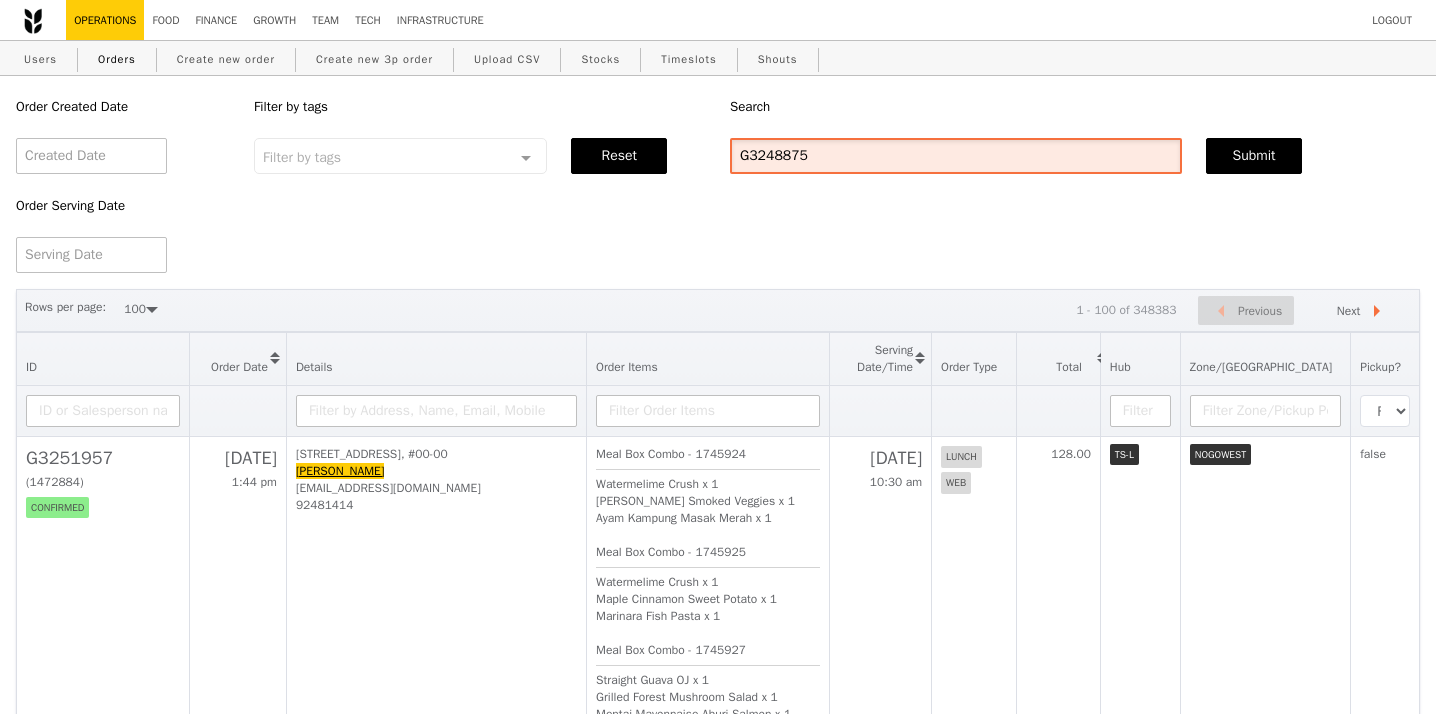 click on "G3248875" at bounding box center [956, 156] 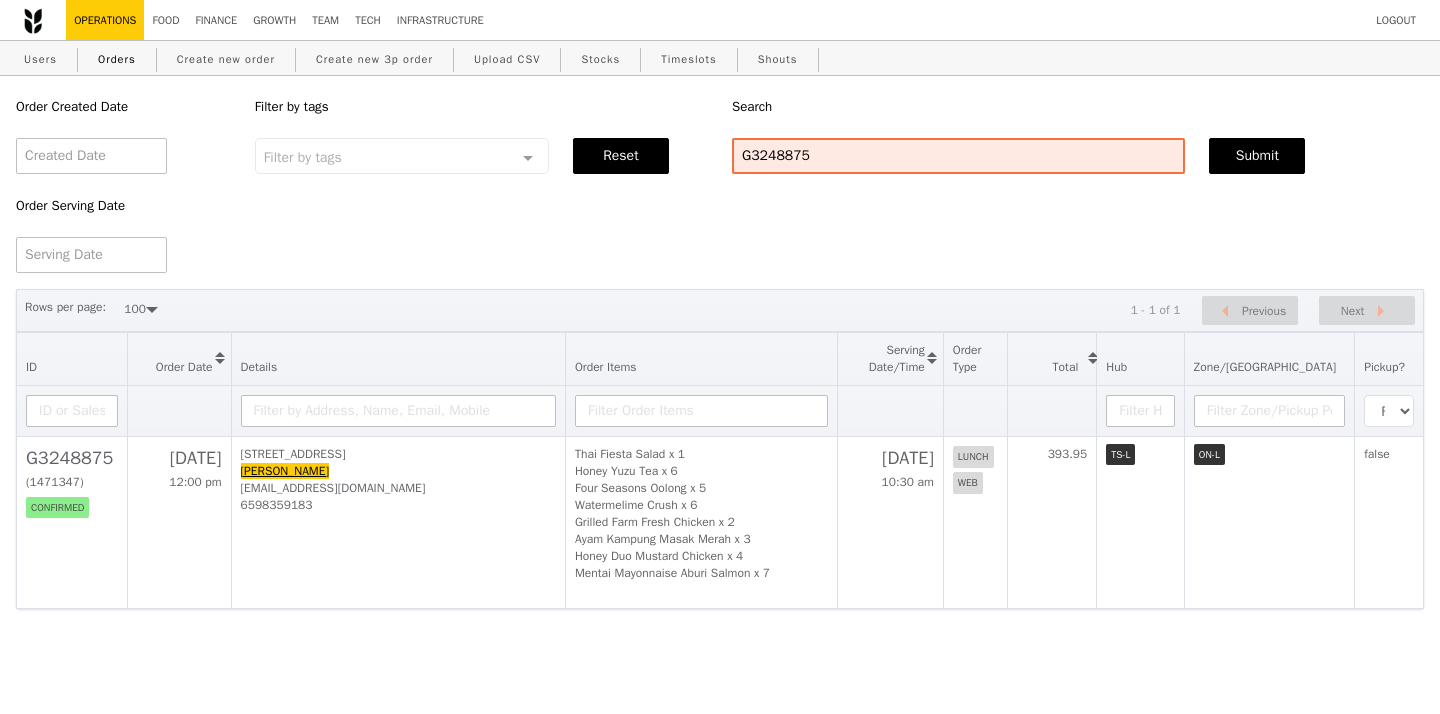 click on "Rows per page:
50
100
200
1 - 1 of 1
Previous   Next" at bounding box center (720, 310) 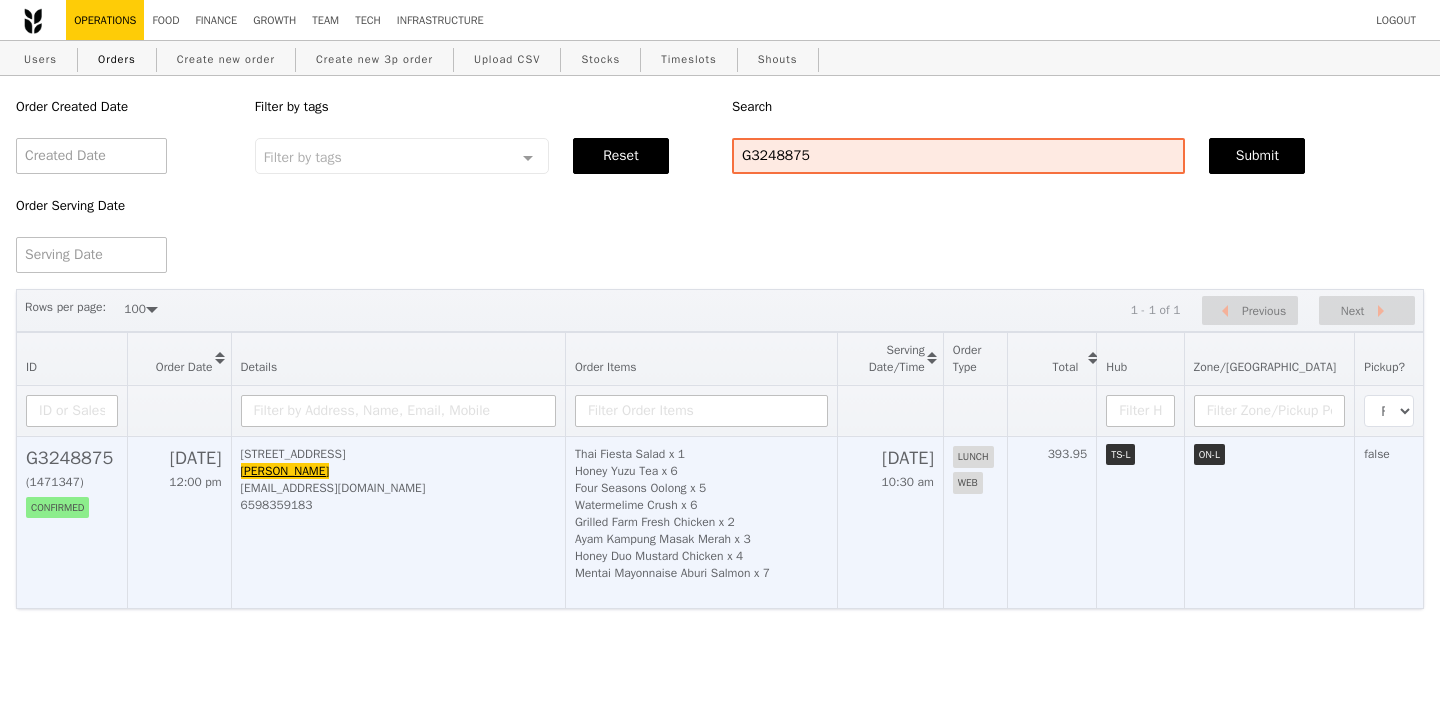 click on "G3248875" at bounding box center (72, 458) 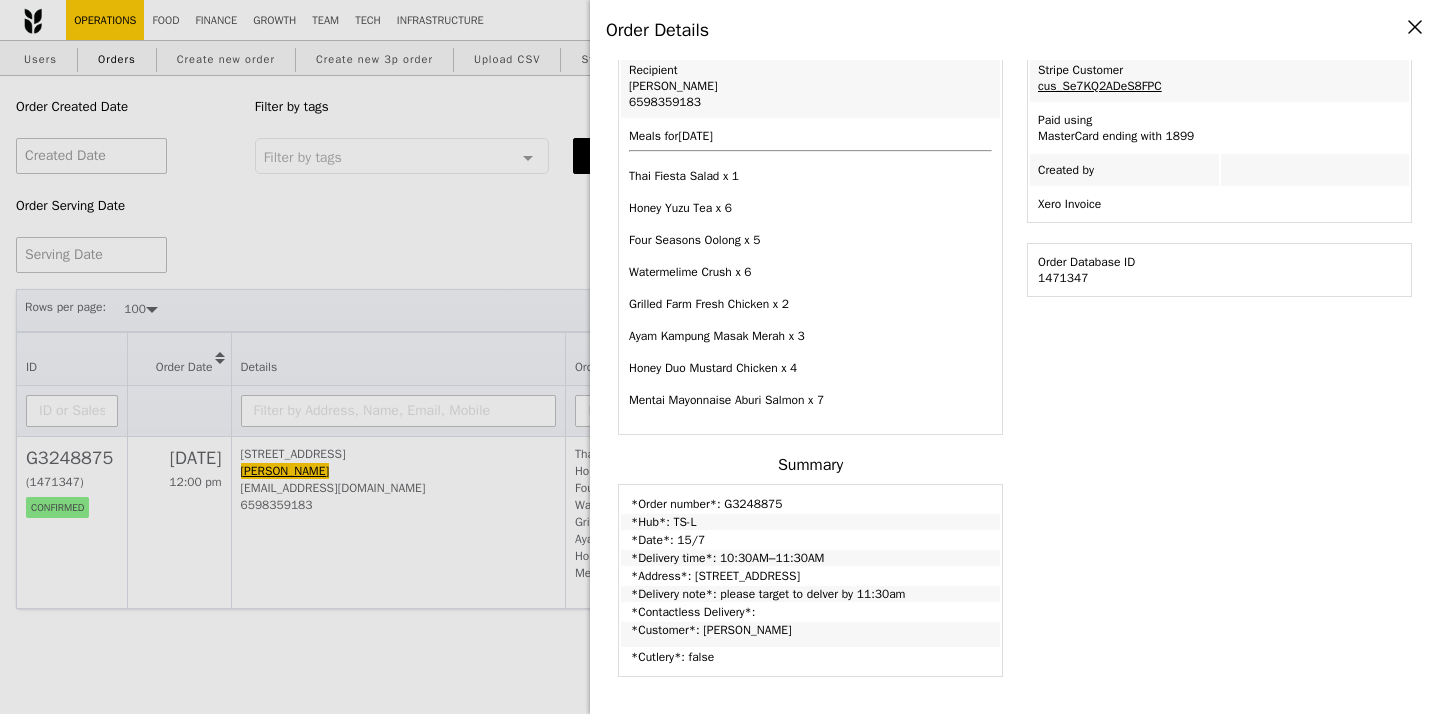 scroll, scrollTop: 451, scrollLeft: 0, axis: vertical 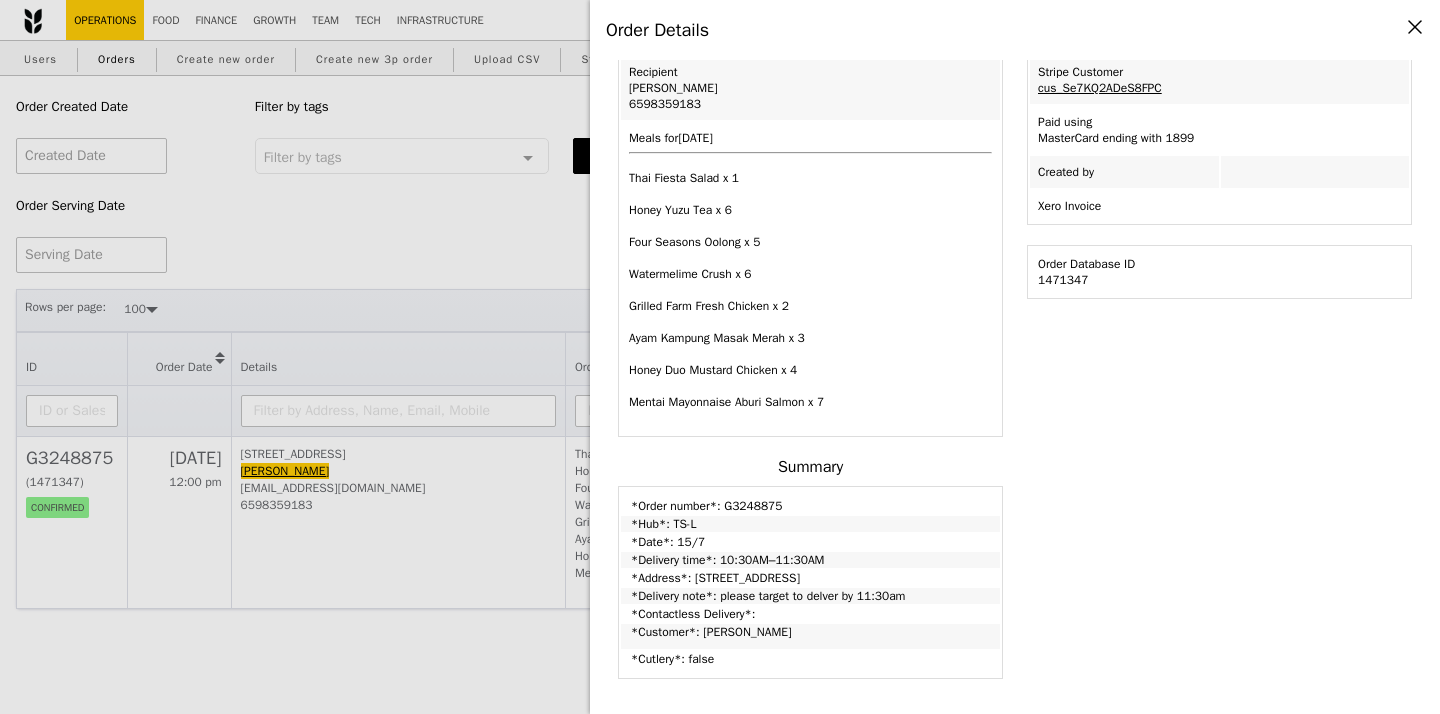 click on "Order Details
Edit order
Changelog
Cancel
Order ID
G3248875
–
View receipt
Order Date/Time
15/7 – 10:30AM–11:30AM
Email
jeeyen.chin@nike.com
Mobile
6598359183
Pickup Point
N/A
Delivery Zone
ON-L - 83
Hub
Honey Yuzu Tea x 6" at bounding box center [720, 357] 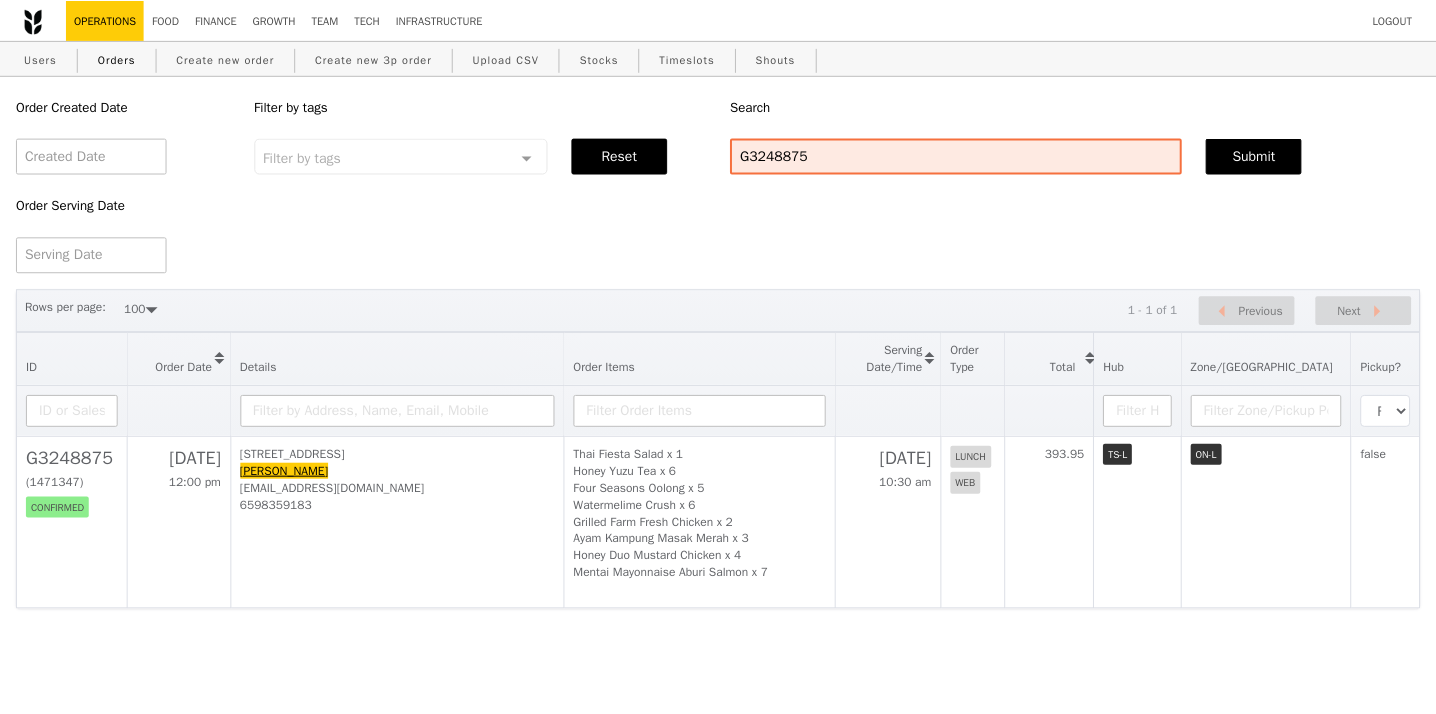 scroll, scrollTop: 567, scrollLeft: 0, axis: vertical 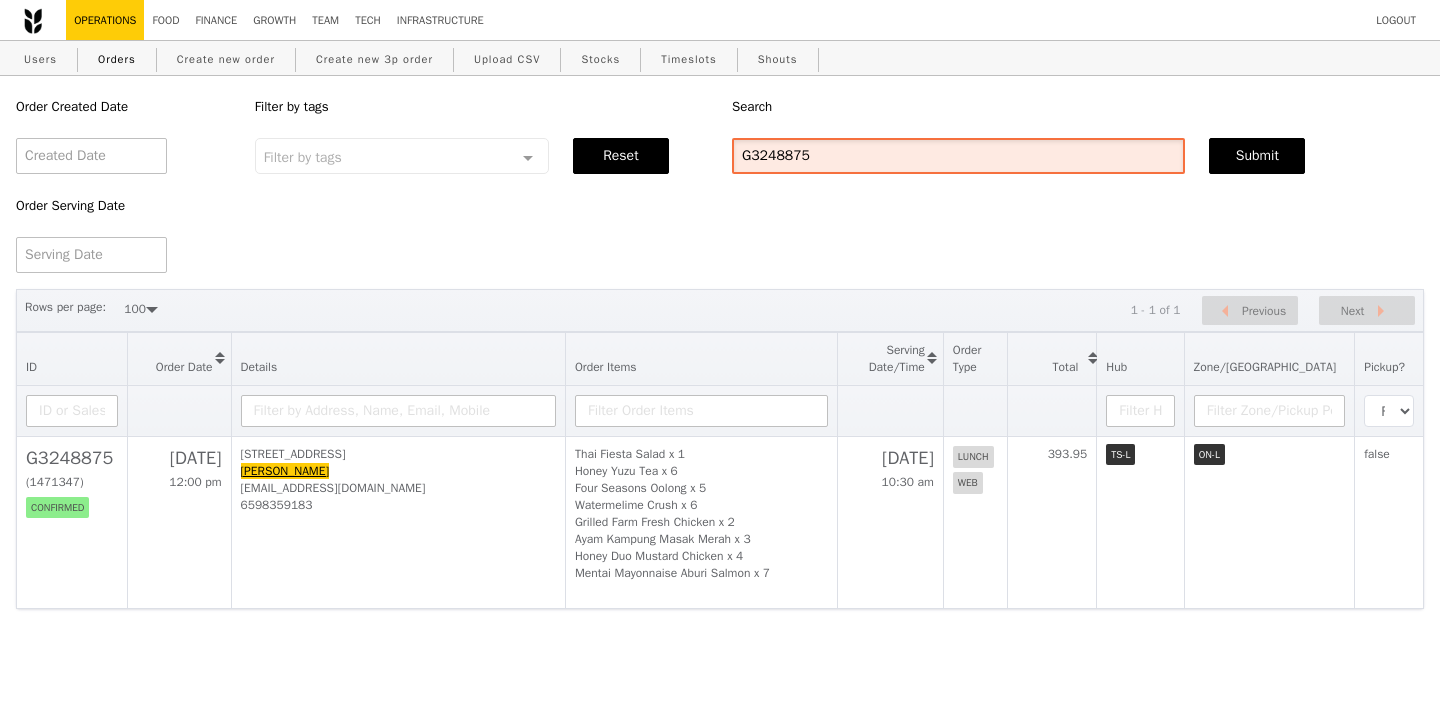click on "G3248875" at bounding box center (958, 156) 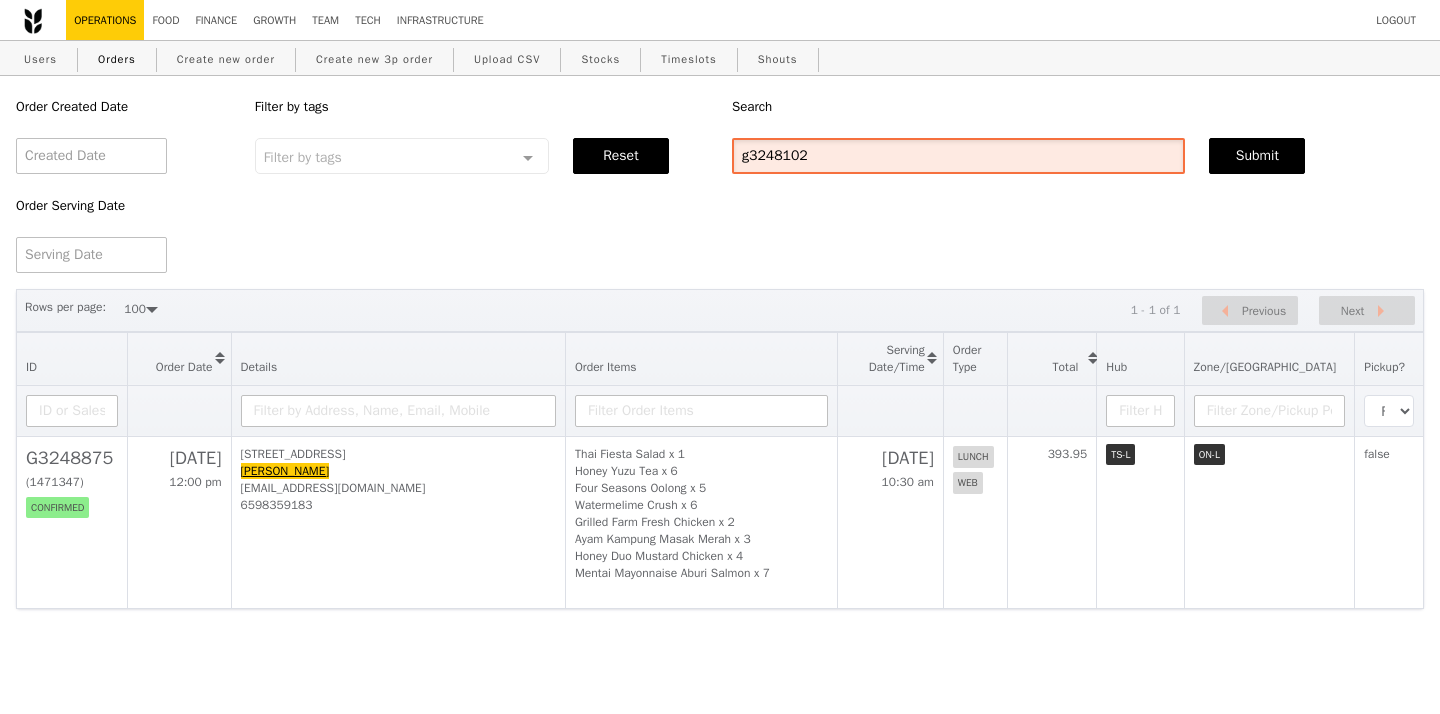type on "g3248102" 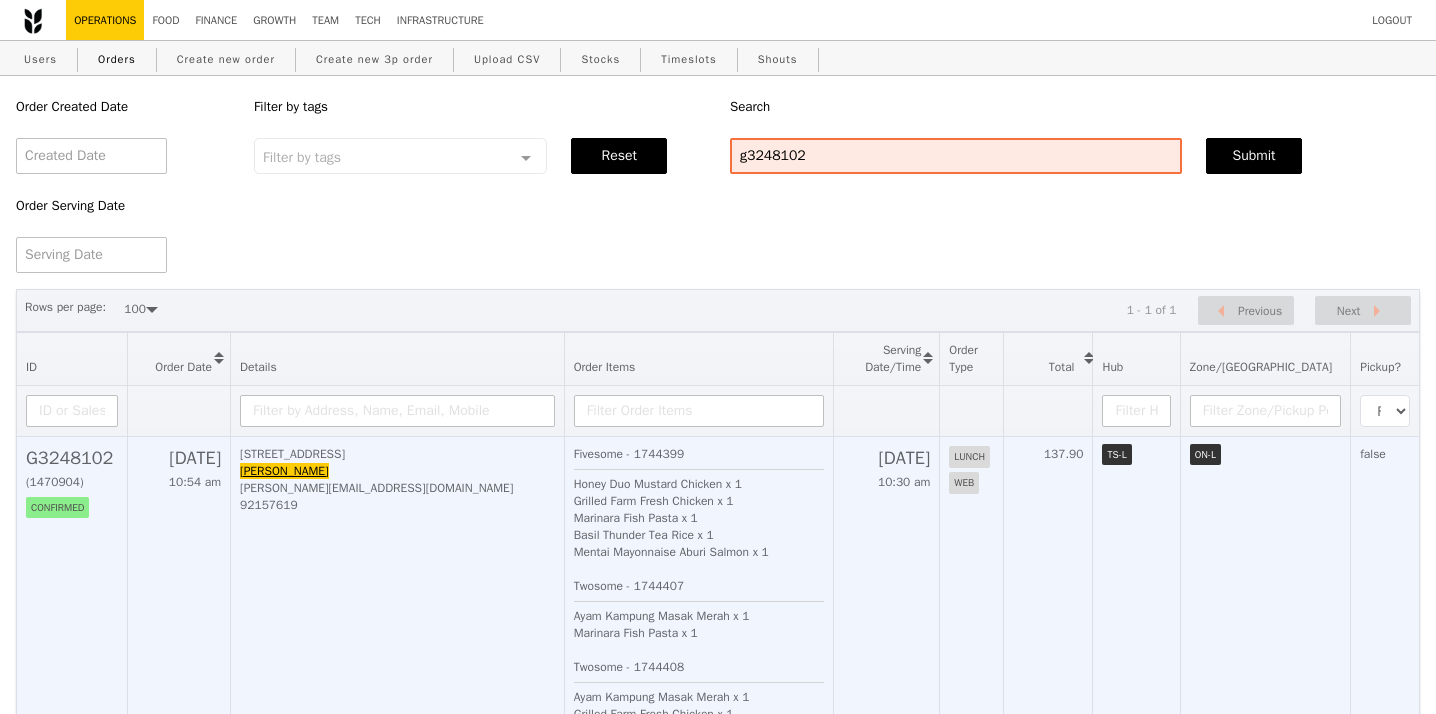 click on "G3248102" at bounding box center [72, 458] 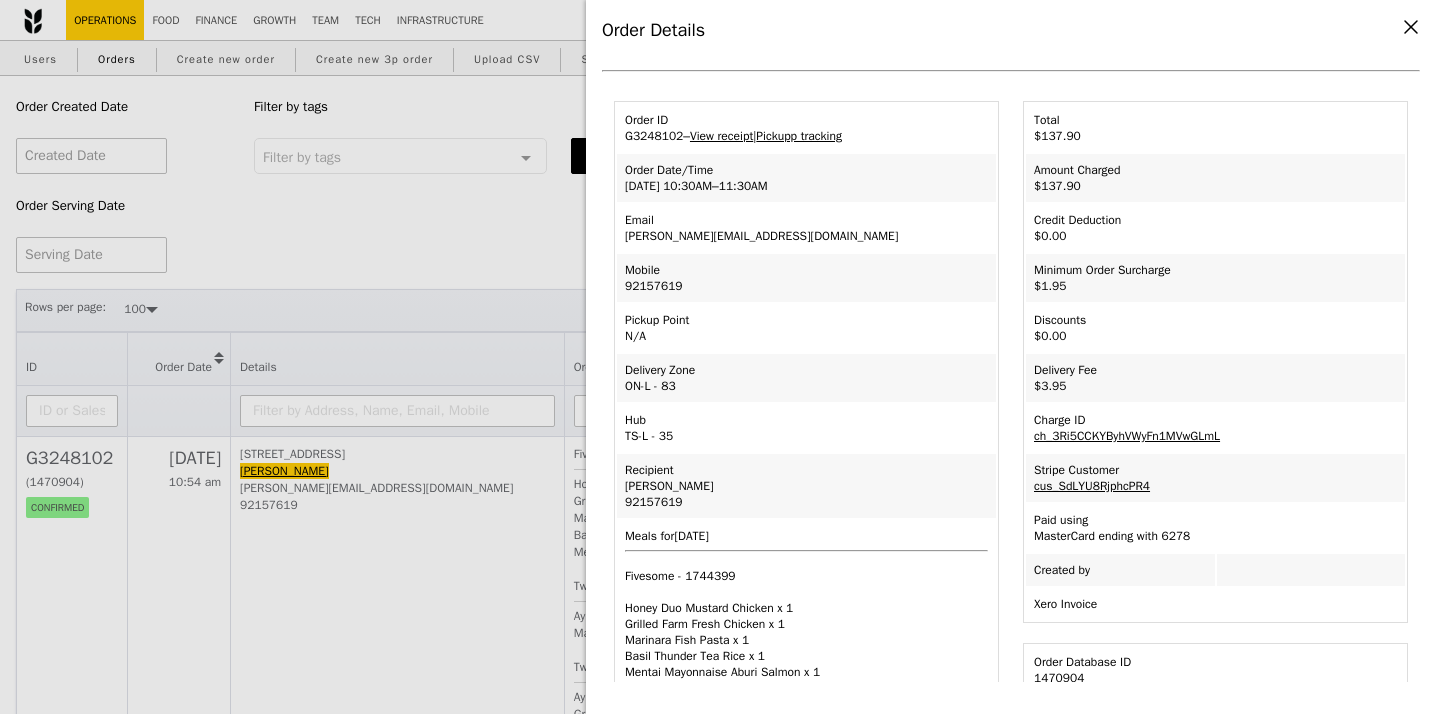 scroll, scrollTop: 31, scrollLeft: 0, axis: vertical 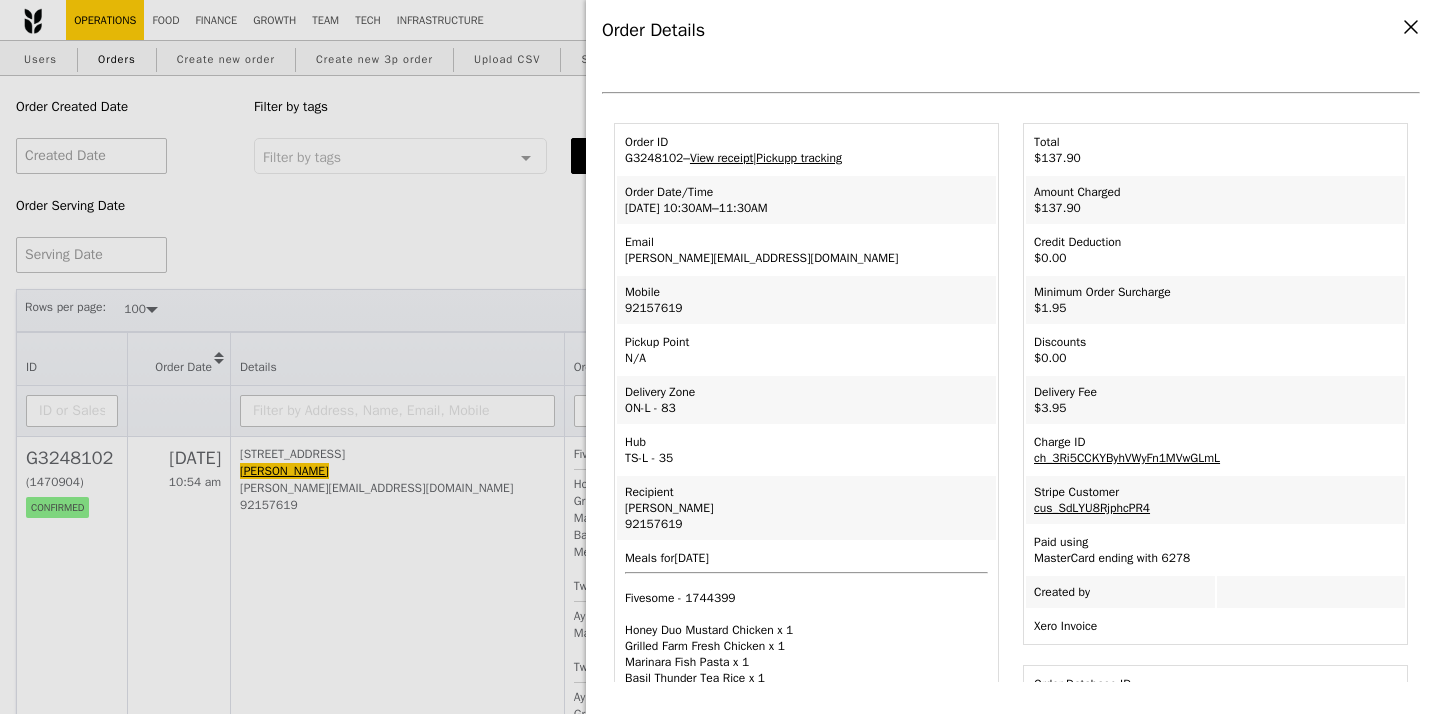 click on "View receipt" at bounding box center [721, 158] 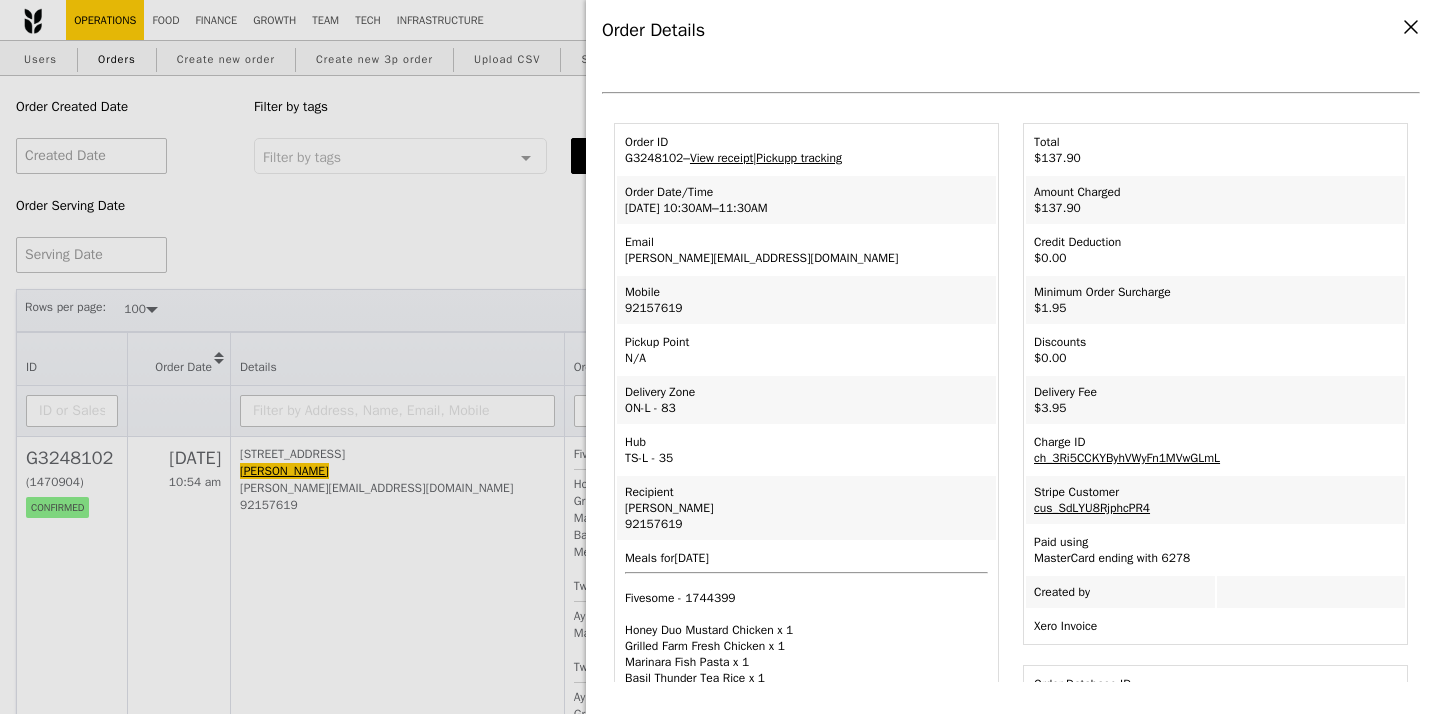 click on "Email
wendy.tan@syneoshealth.com" at bounding box center [806, 250] 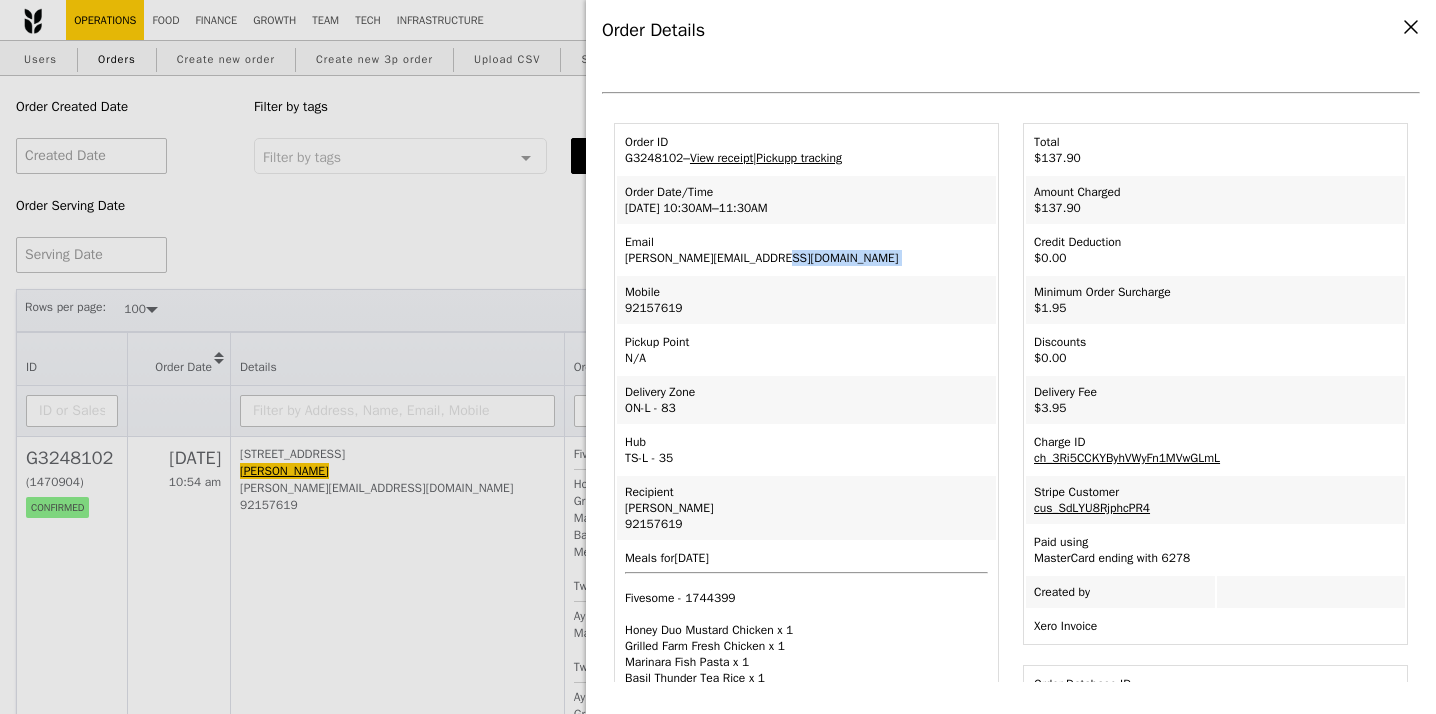 click on "Email
wendy.tan@syneoshealth.com" at bounding box center (806, 250) 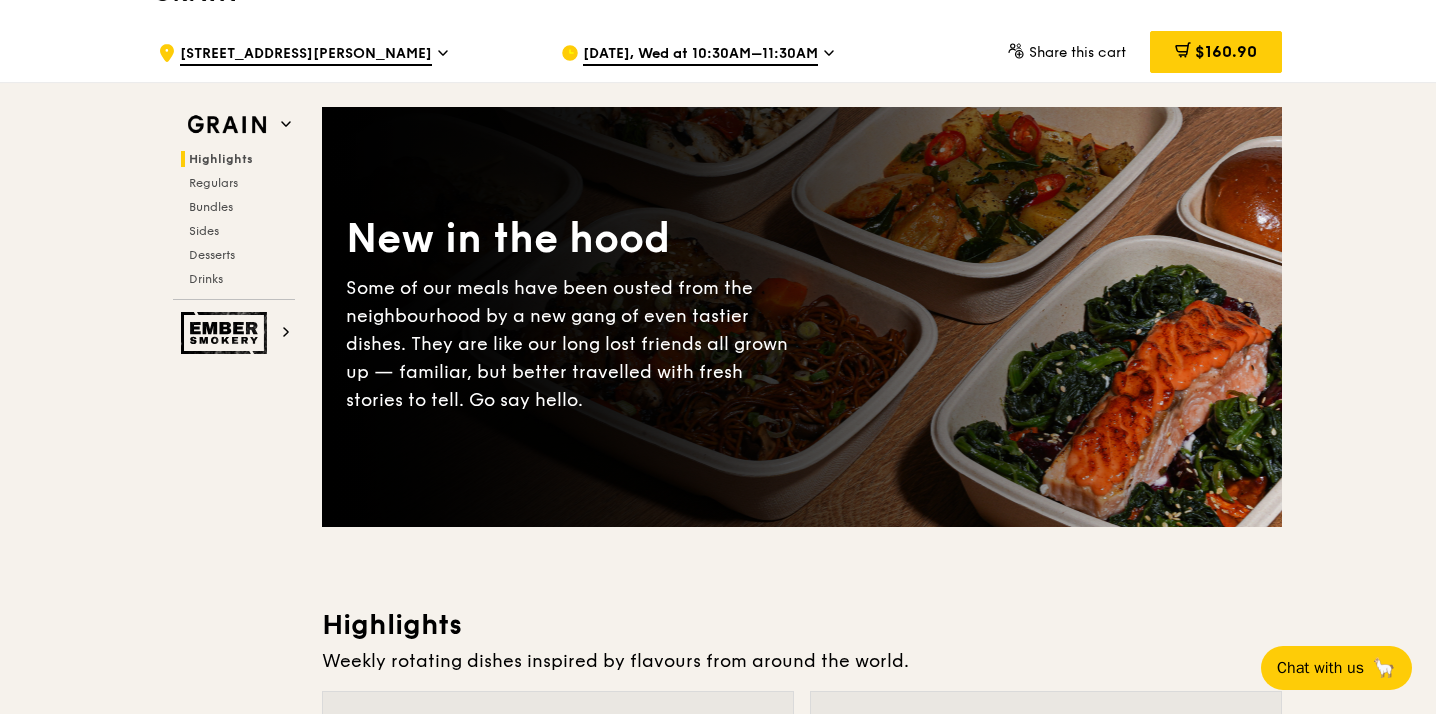 scroll, scrollTop: 38, scrollLeft: 0, axis: vertical 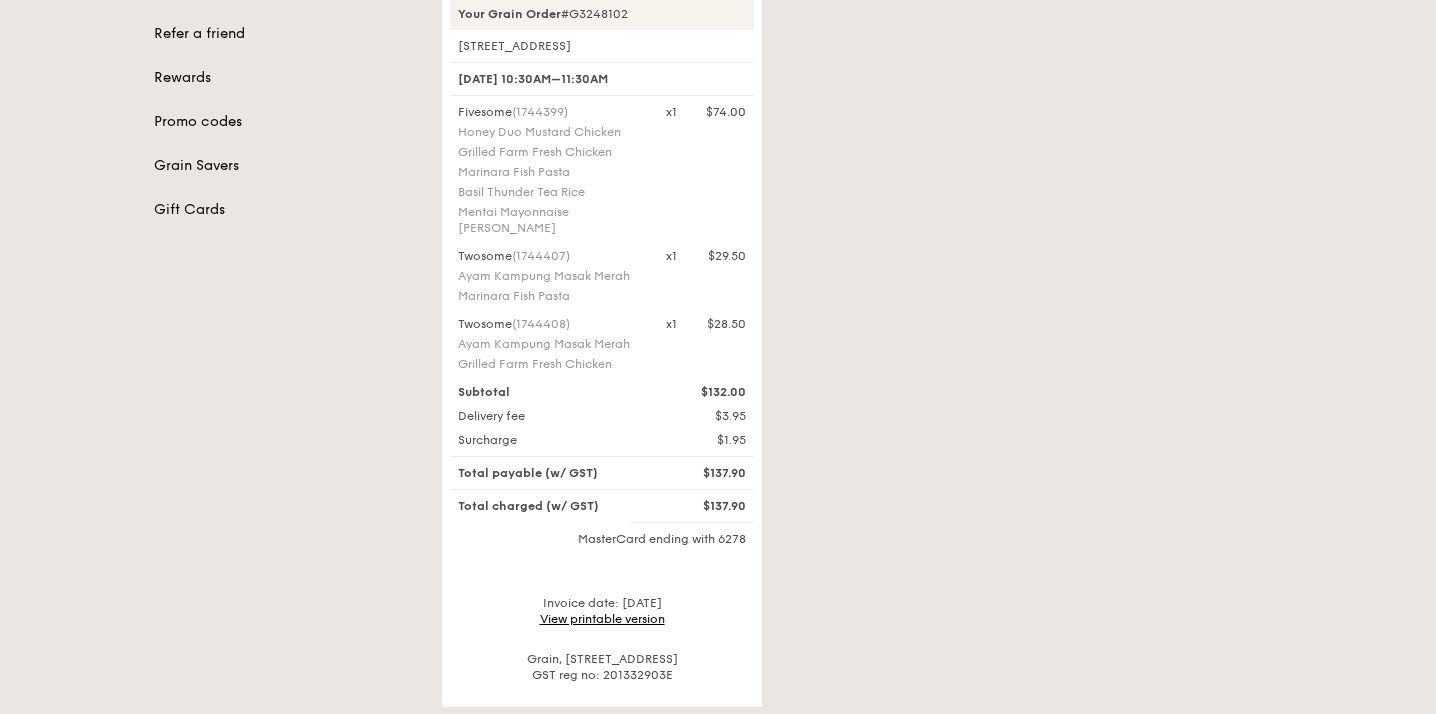click on "View printable version" at bounding box center [602, 619] 